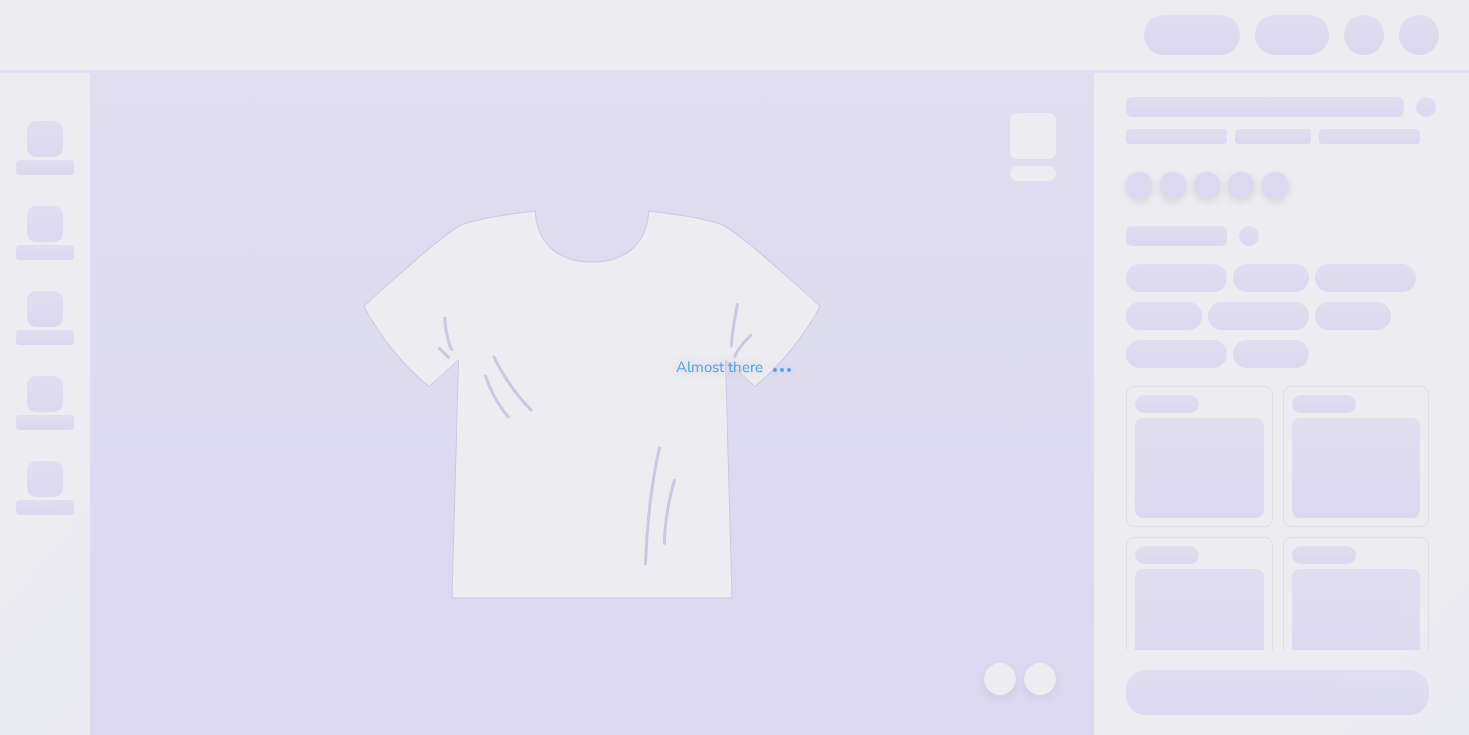 scroll, scrollTop: 0, scrollLeft: 0, axis: both 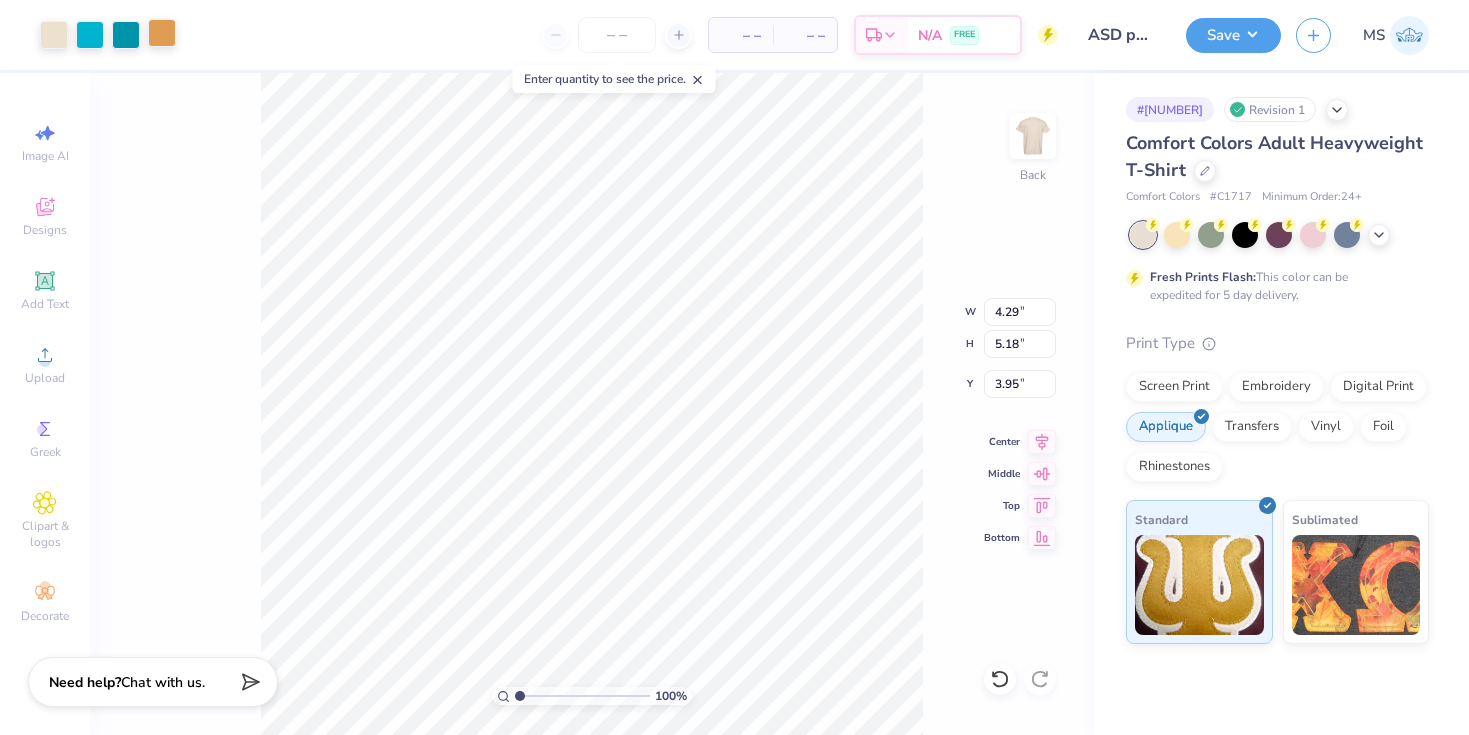 click at bounding box center [162, 33] 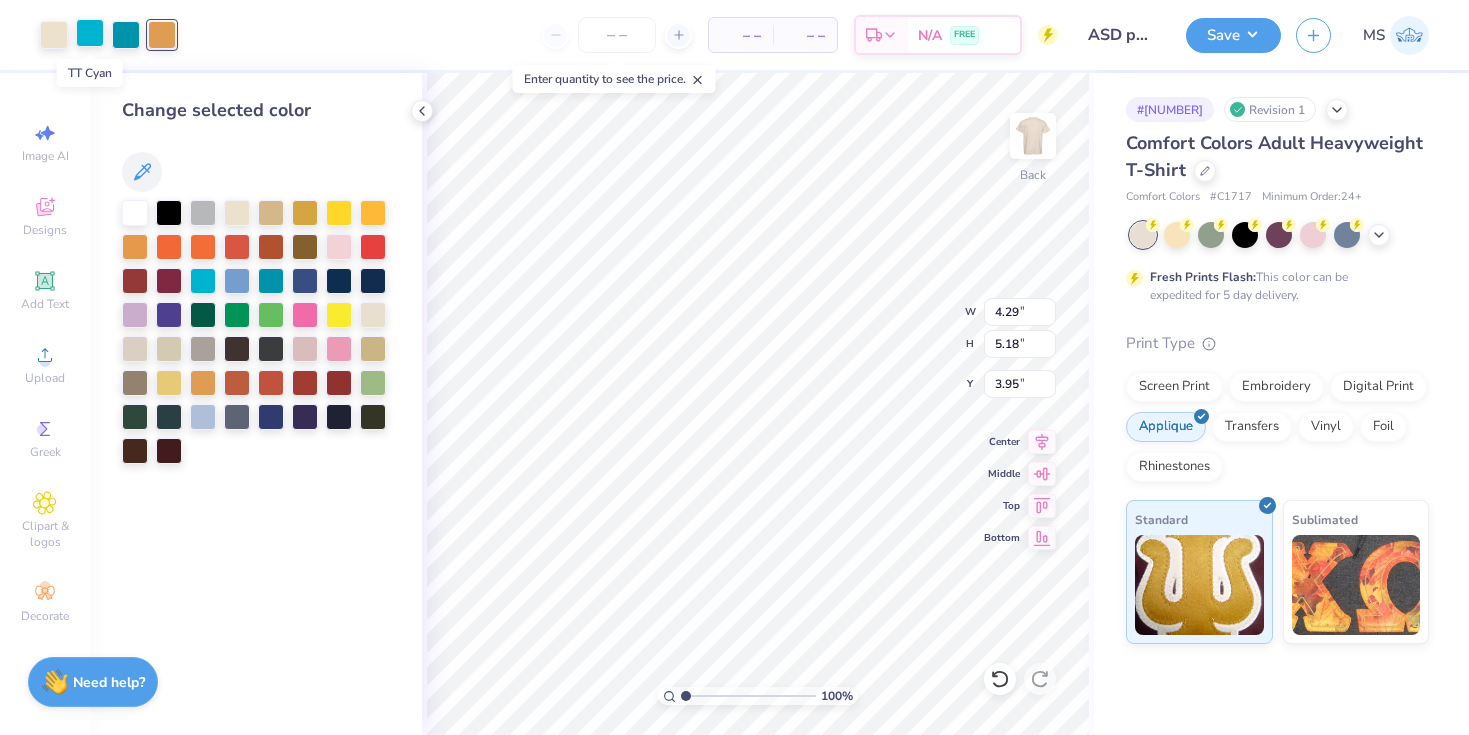 click at bounding box center (90, 33) 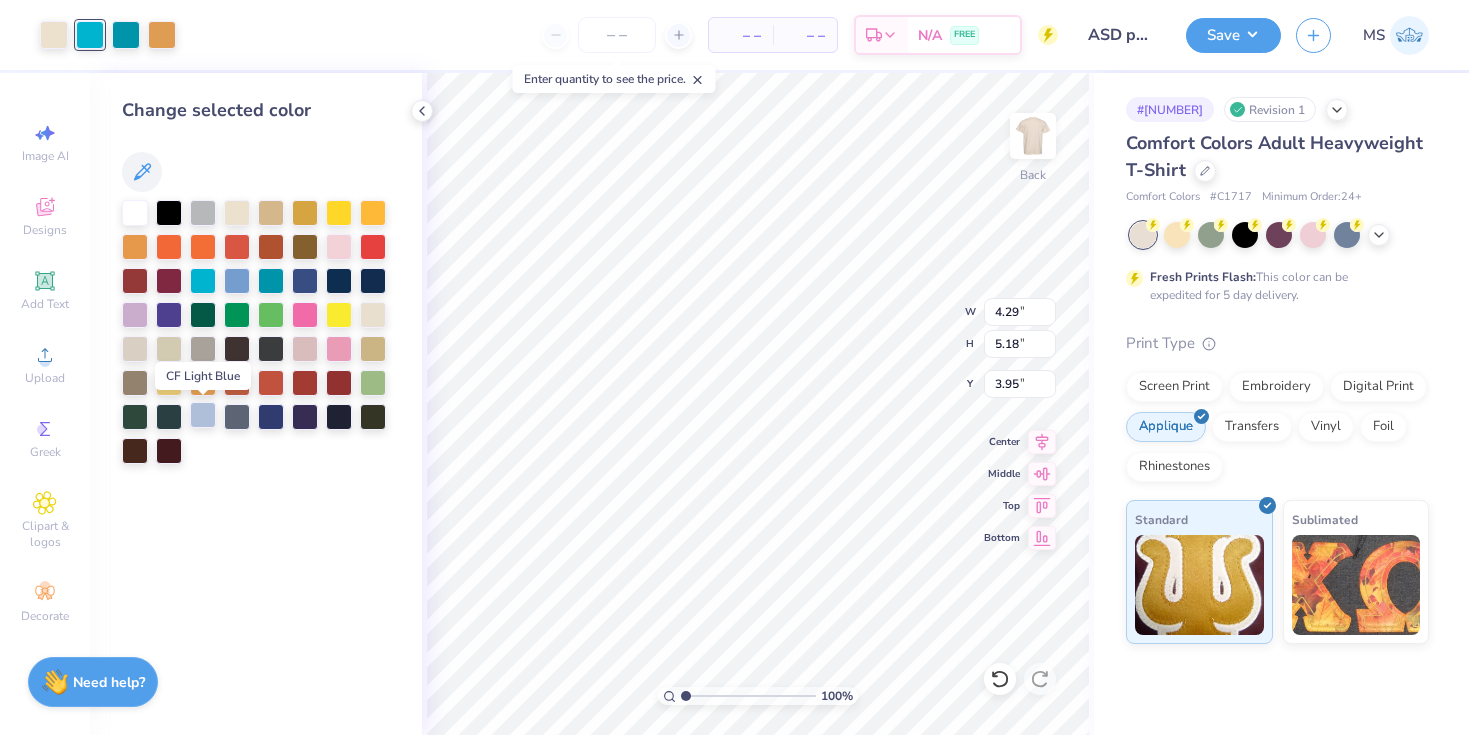 click at bounding box center (203, 415) 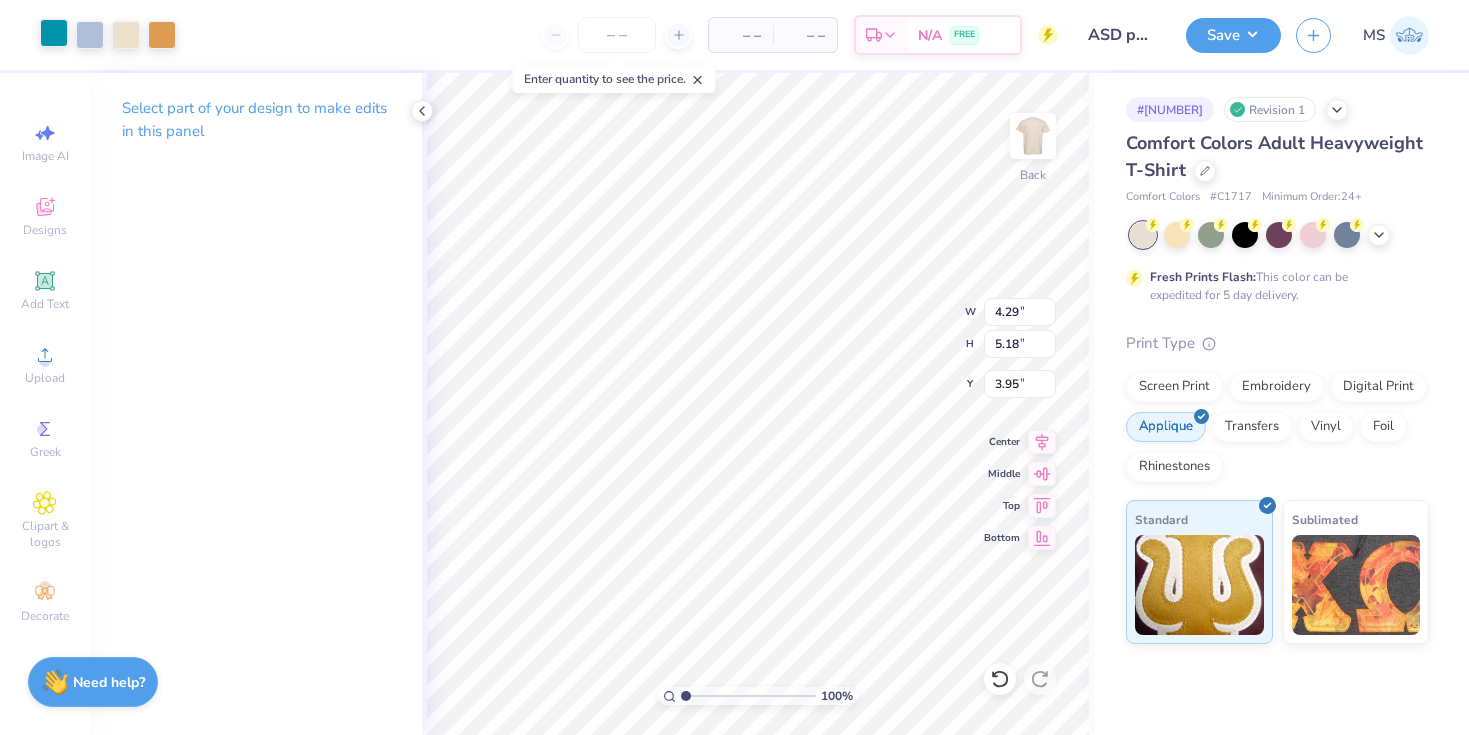 click at bounding box center [54, 33] 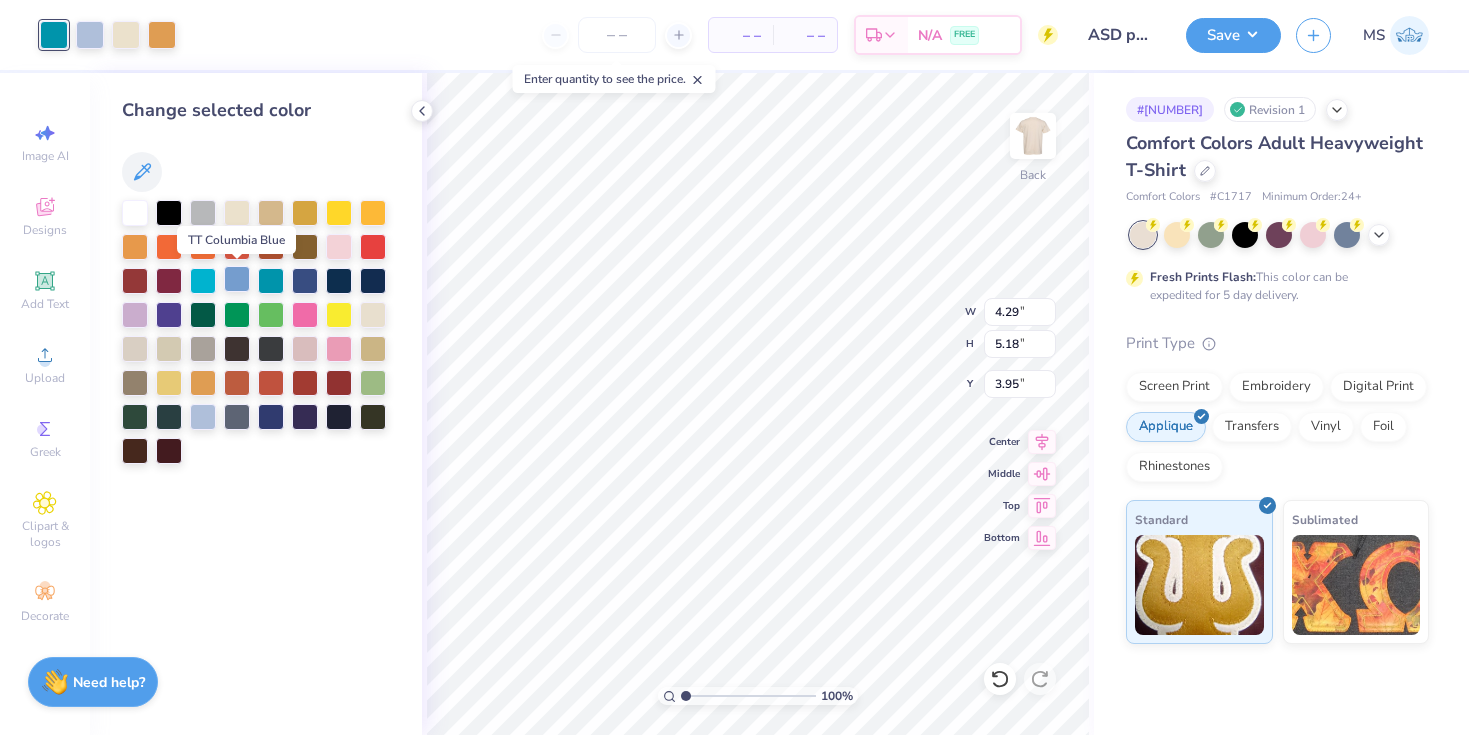 click at bounding box center [237, 279] 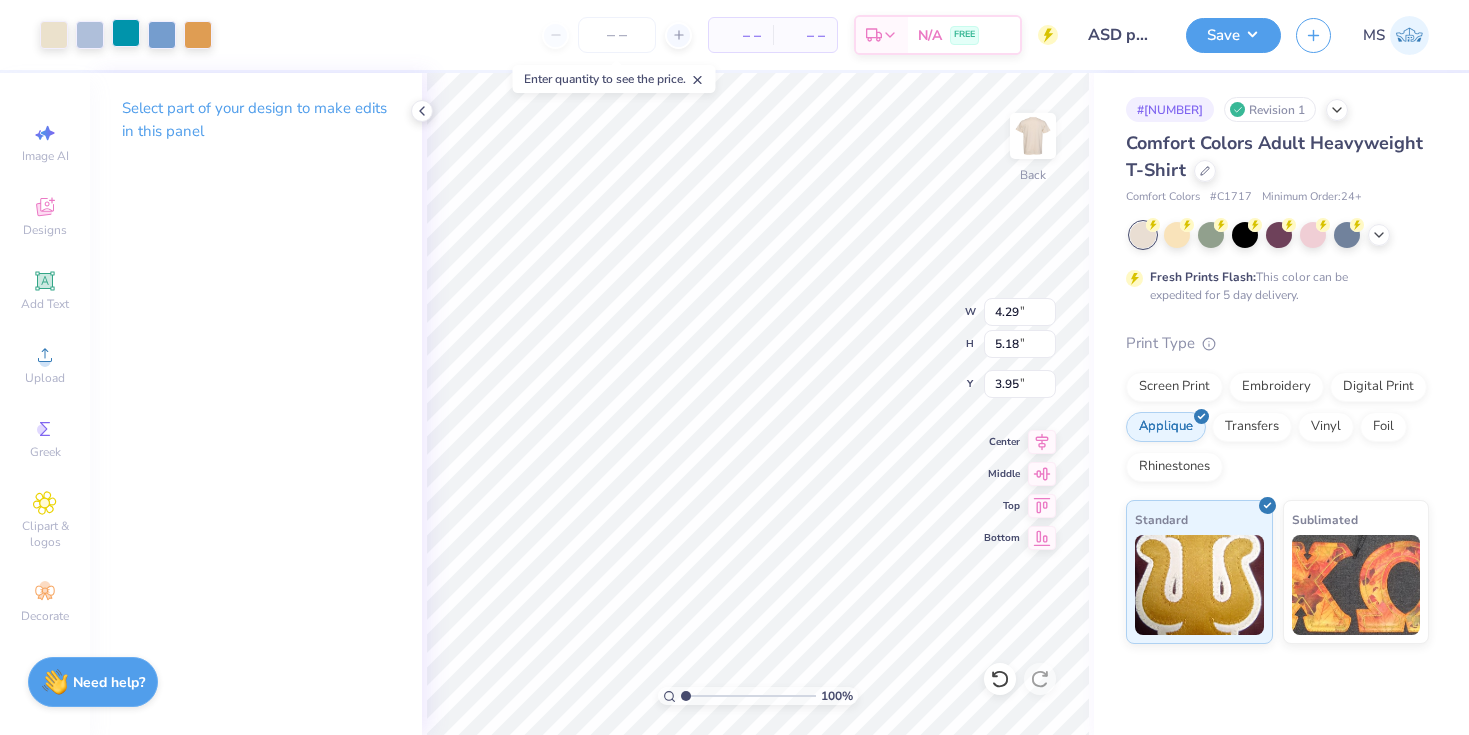 click at bounding box center [126, 33] 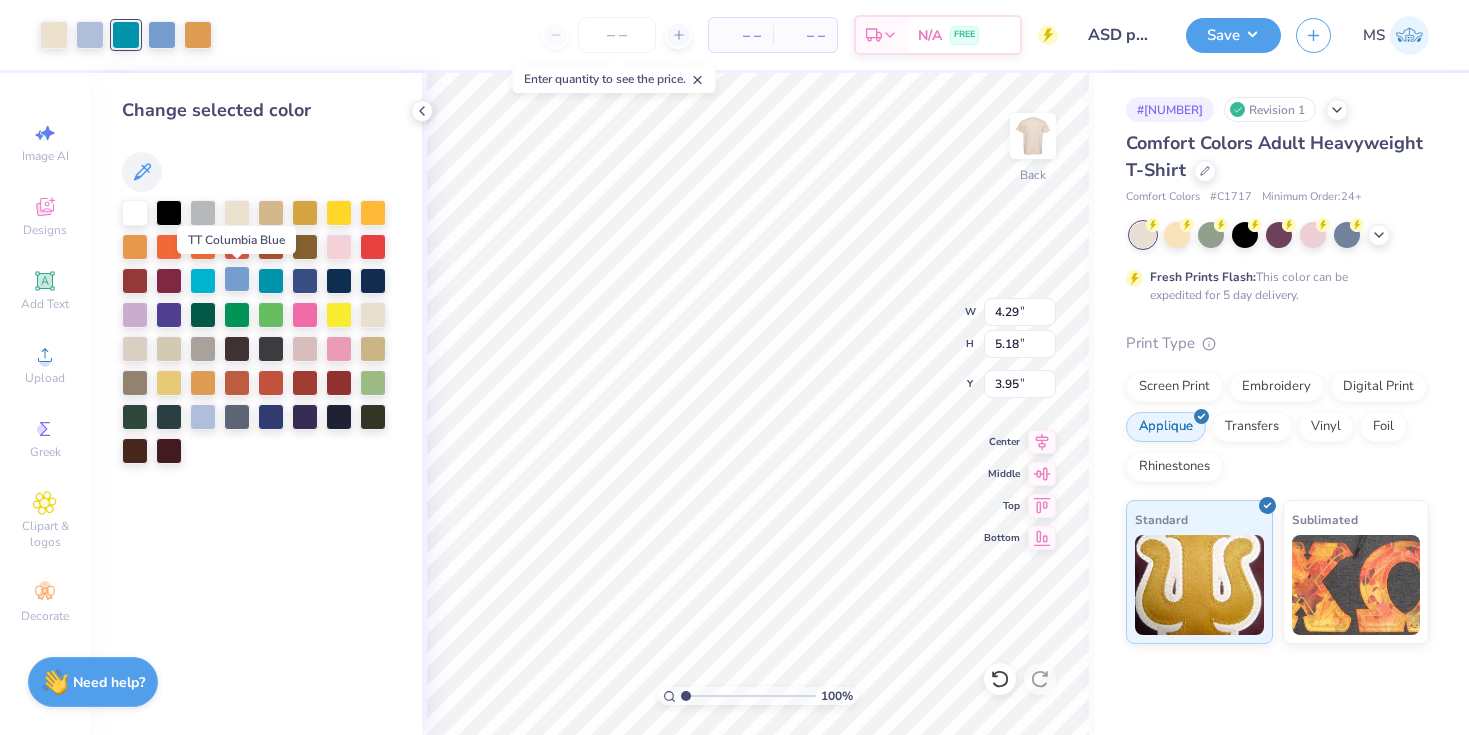click at bounding box center (237, 279) 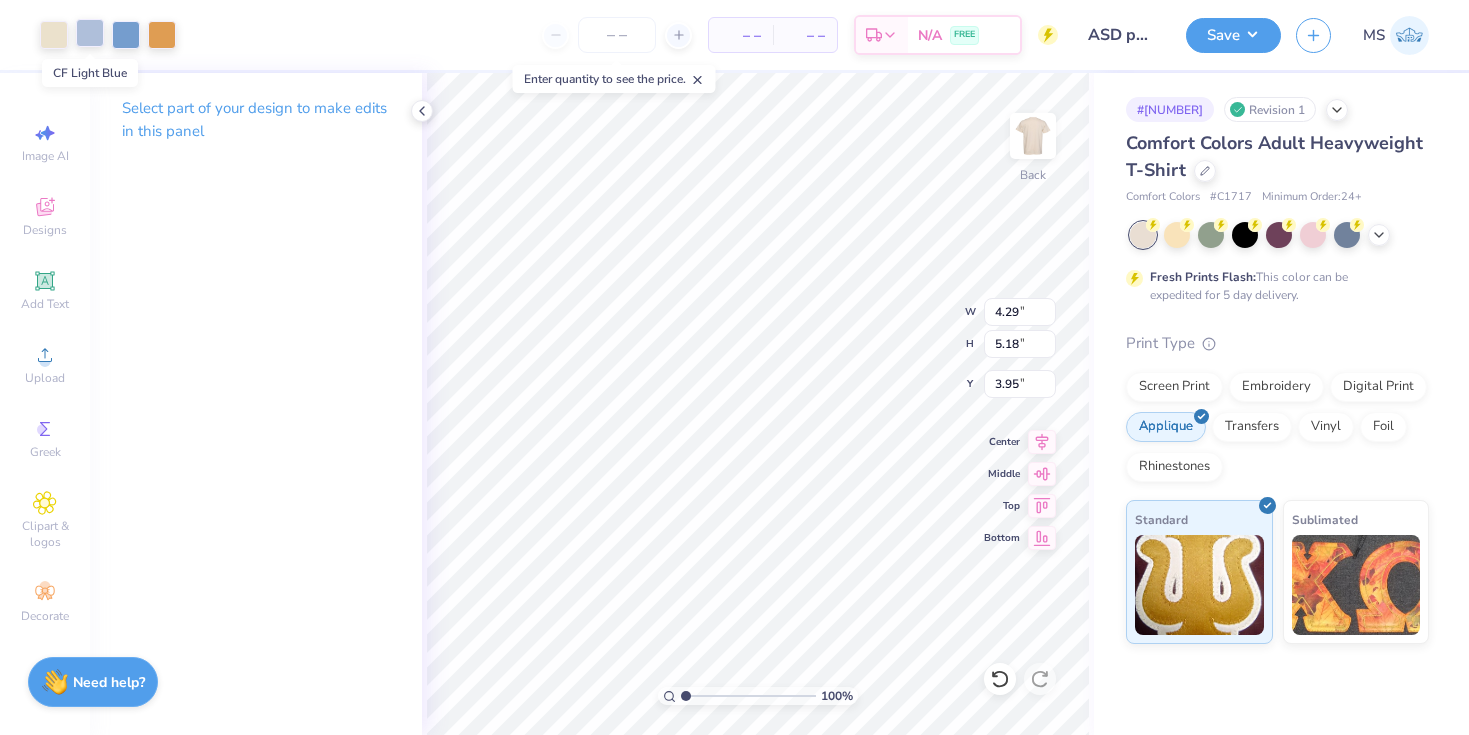 click at bounding box center (90, 33) 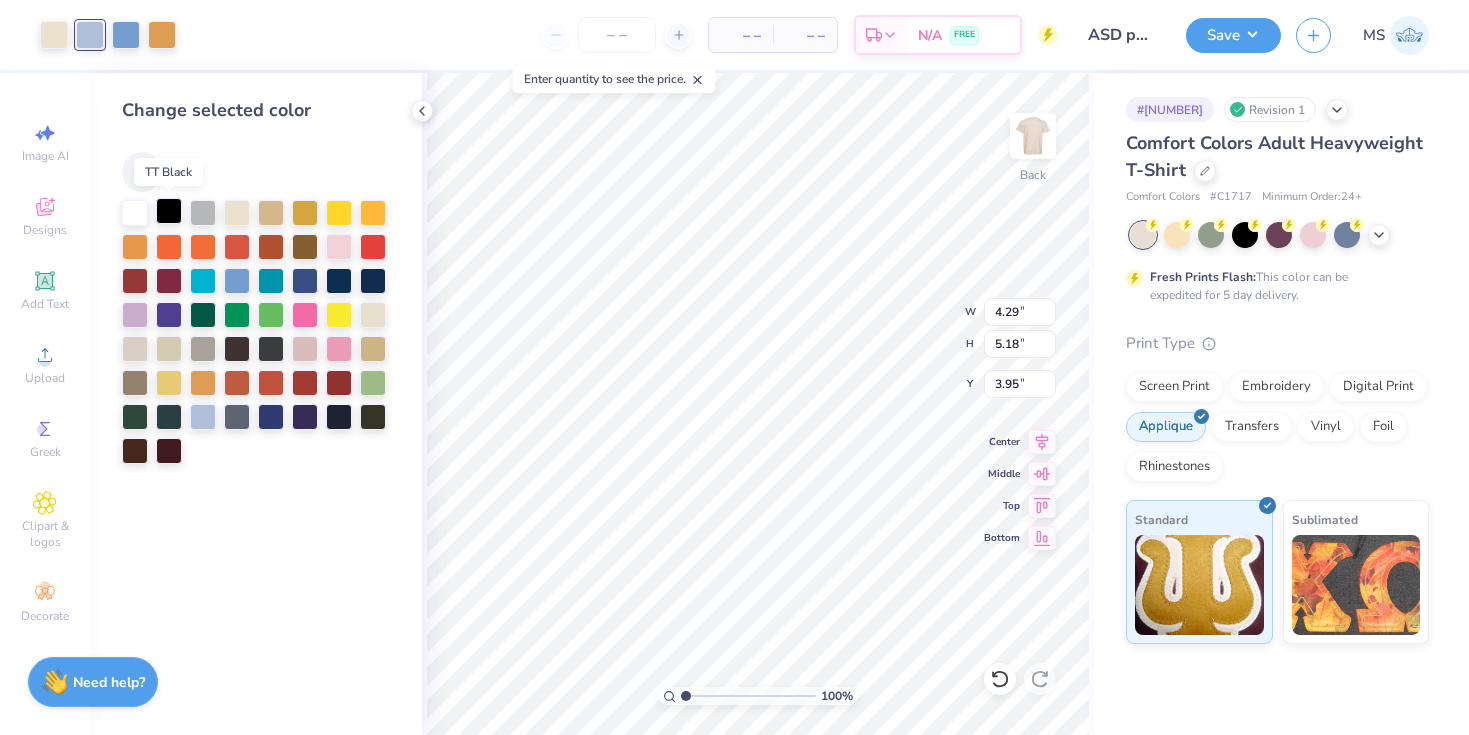 click at bounding box center (169, 211) 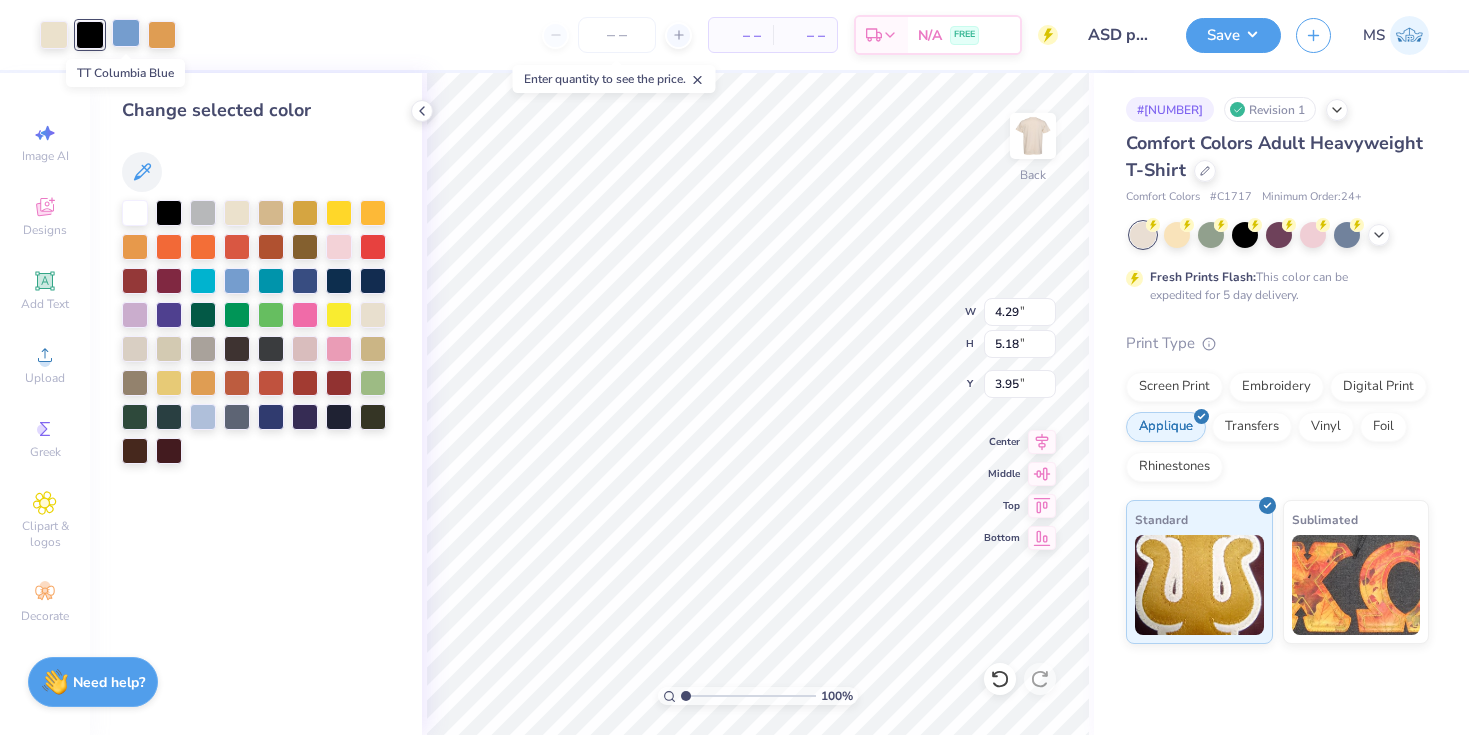click at bounding box center [126, 33] 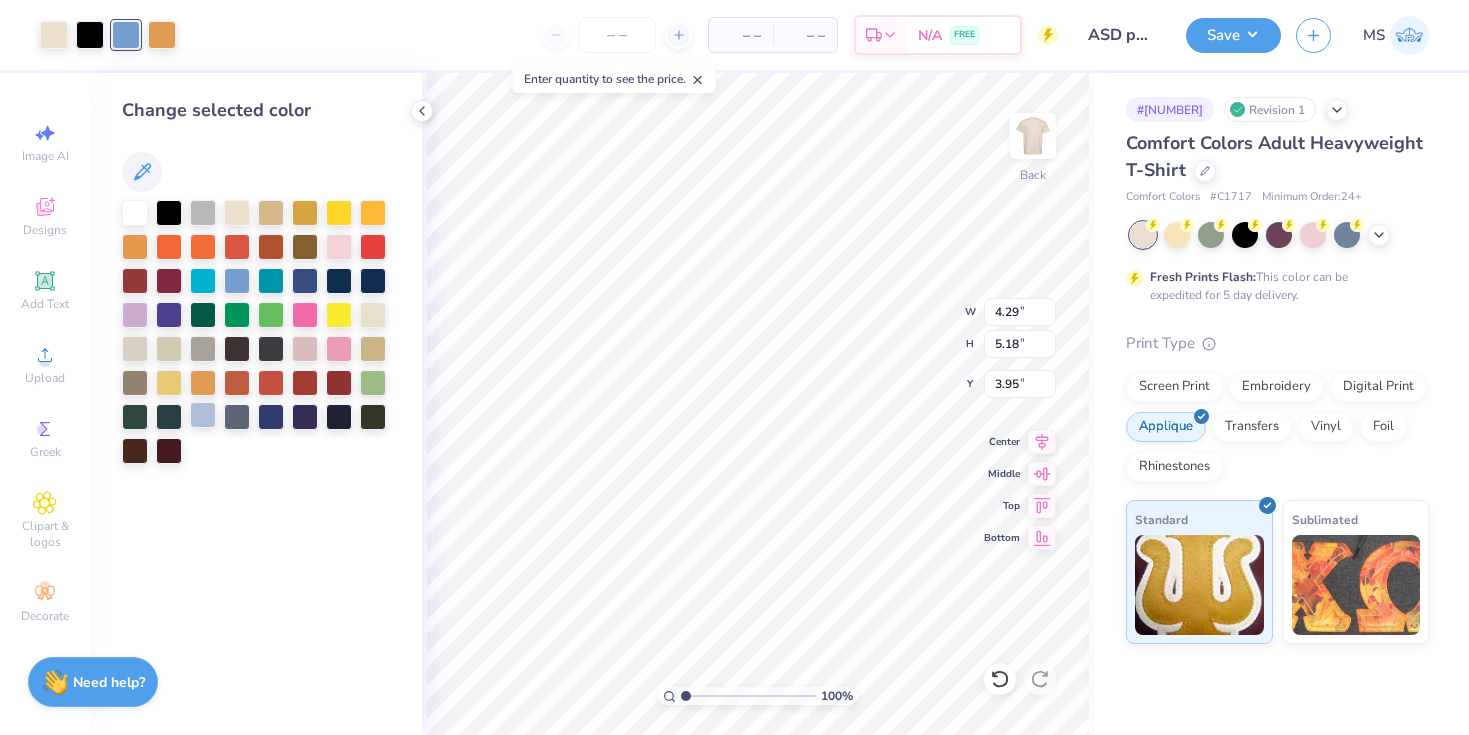 click at bounding box center [203, 415] 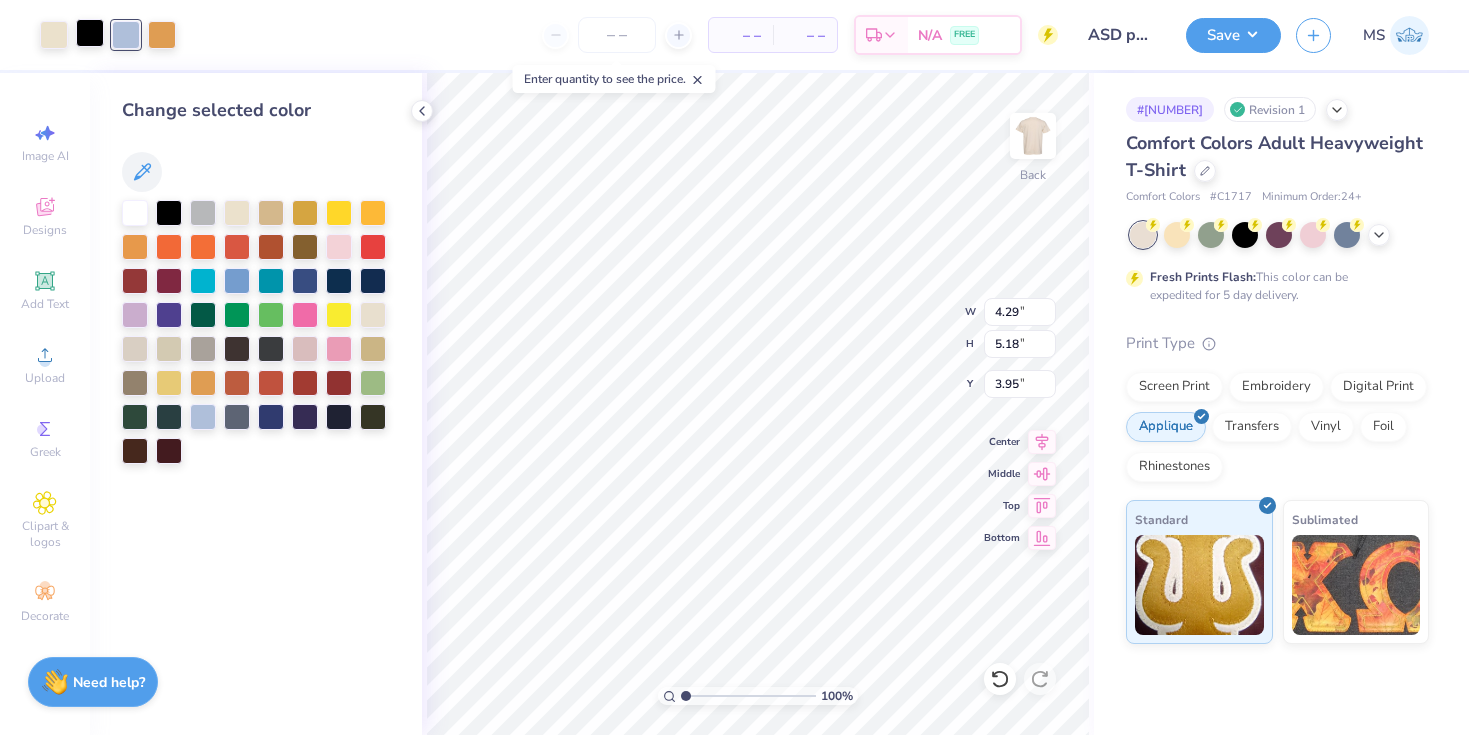 click at bounding box center (90, 33) 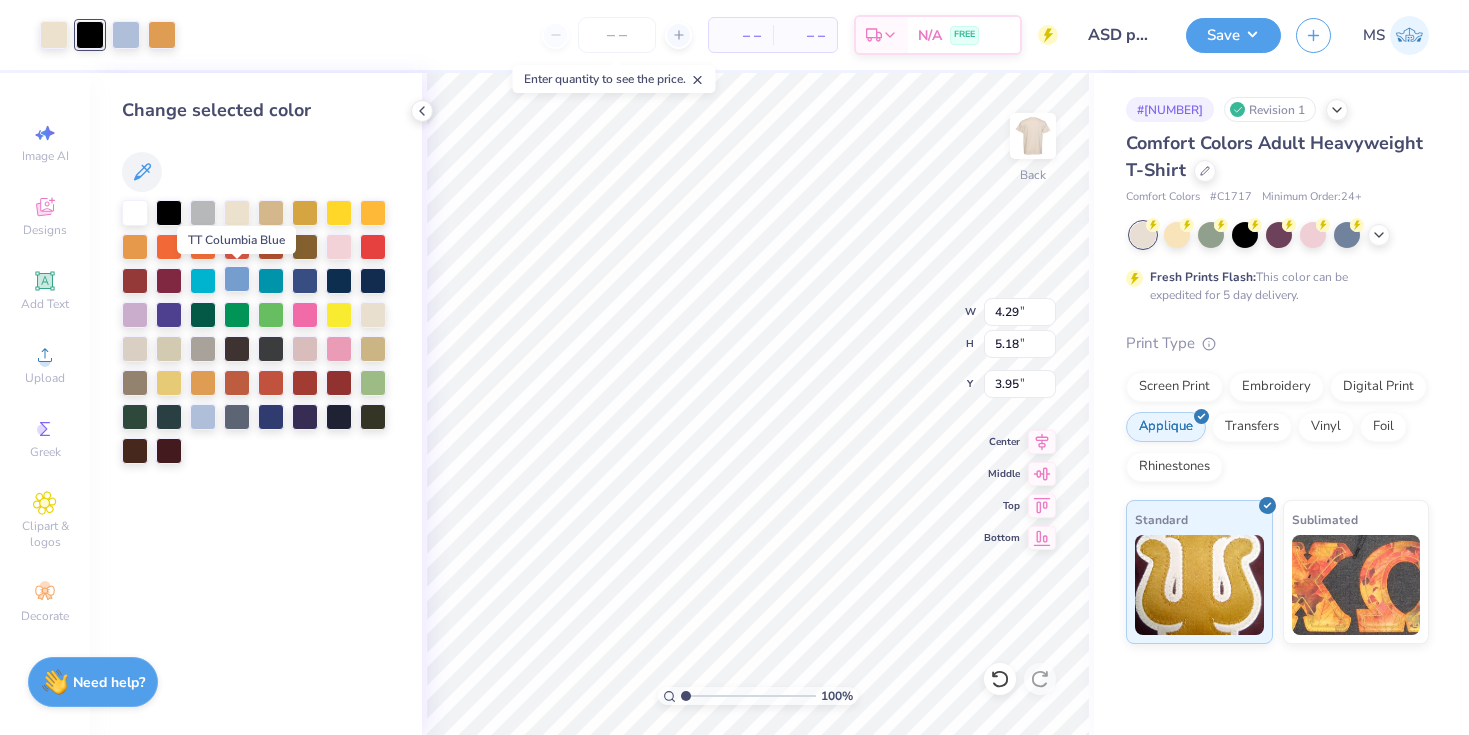 click at bounding box center (237, 279) 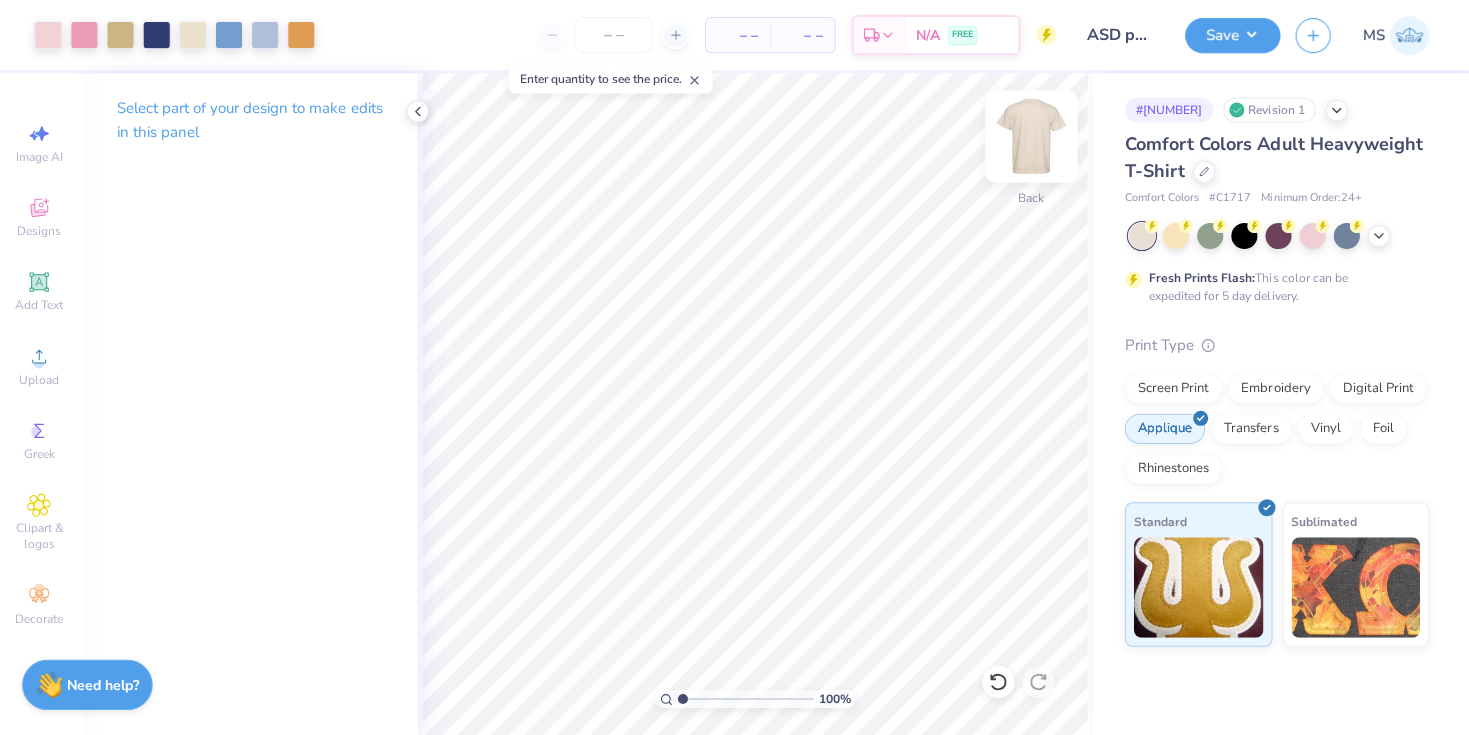 scroll, scrollTop: 0, scrollLeft: 0, axis: both 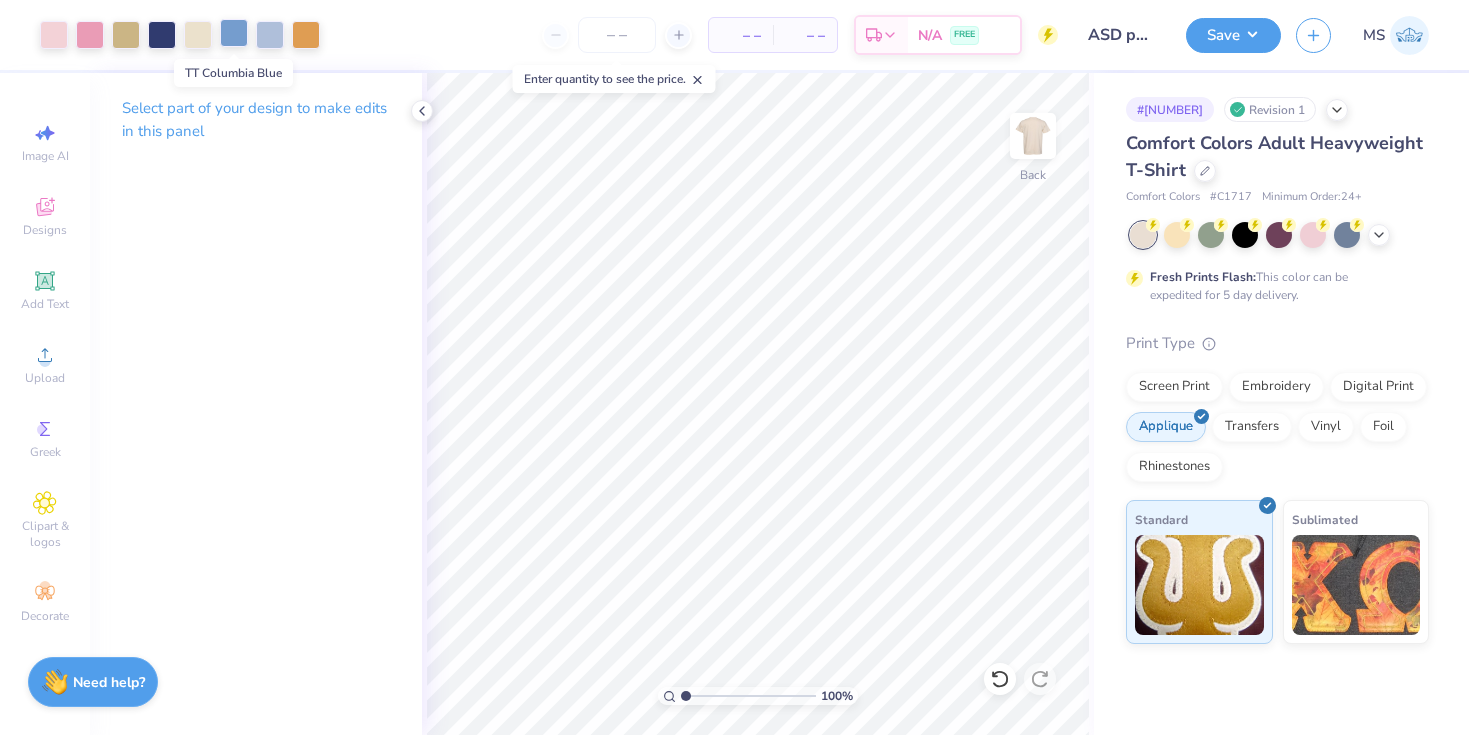 click at bounding box center (234, 33) 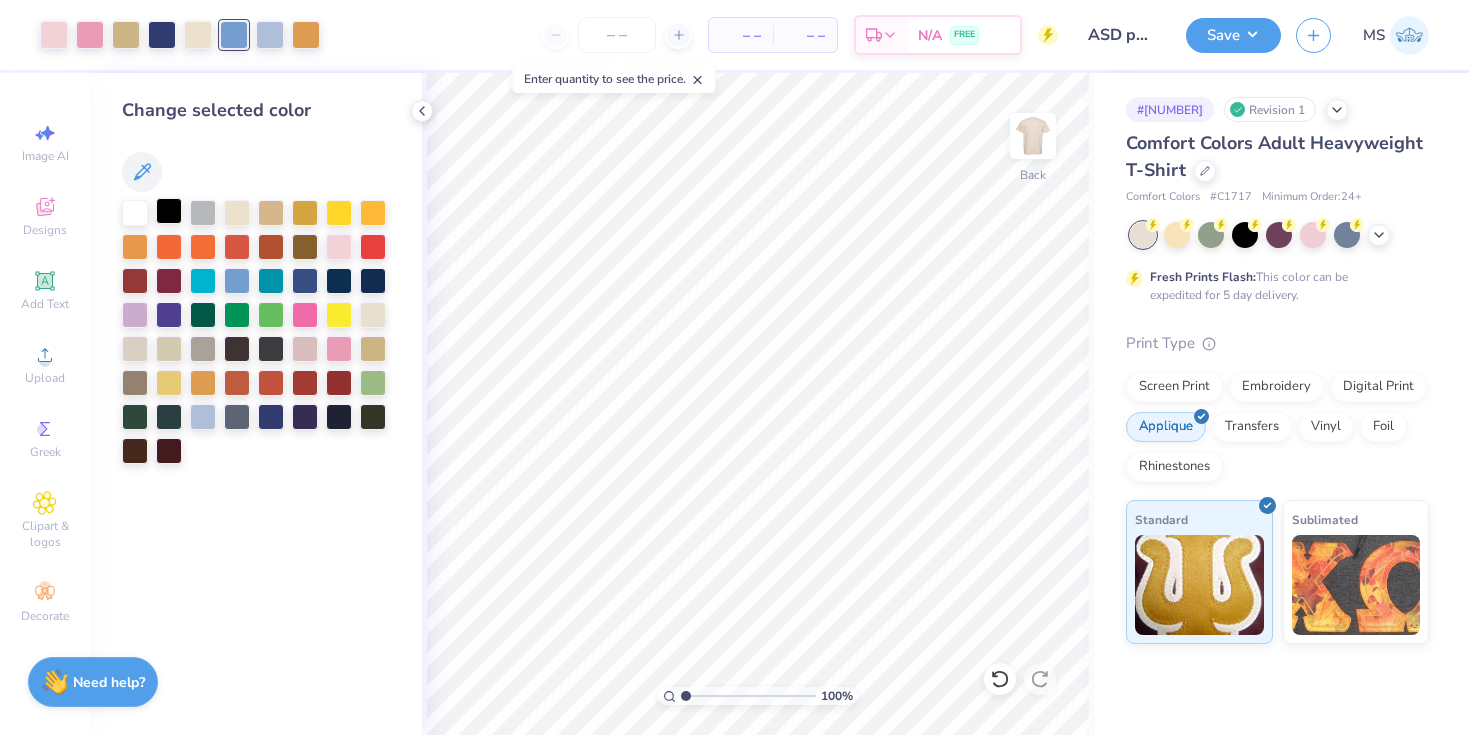 click at bounding box center [169, 211] 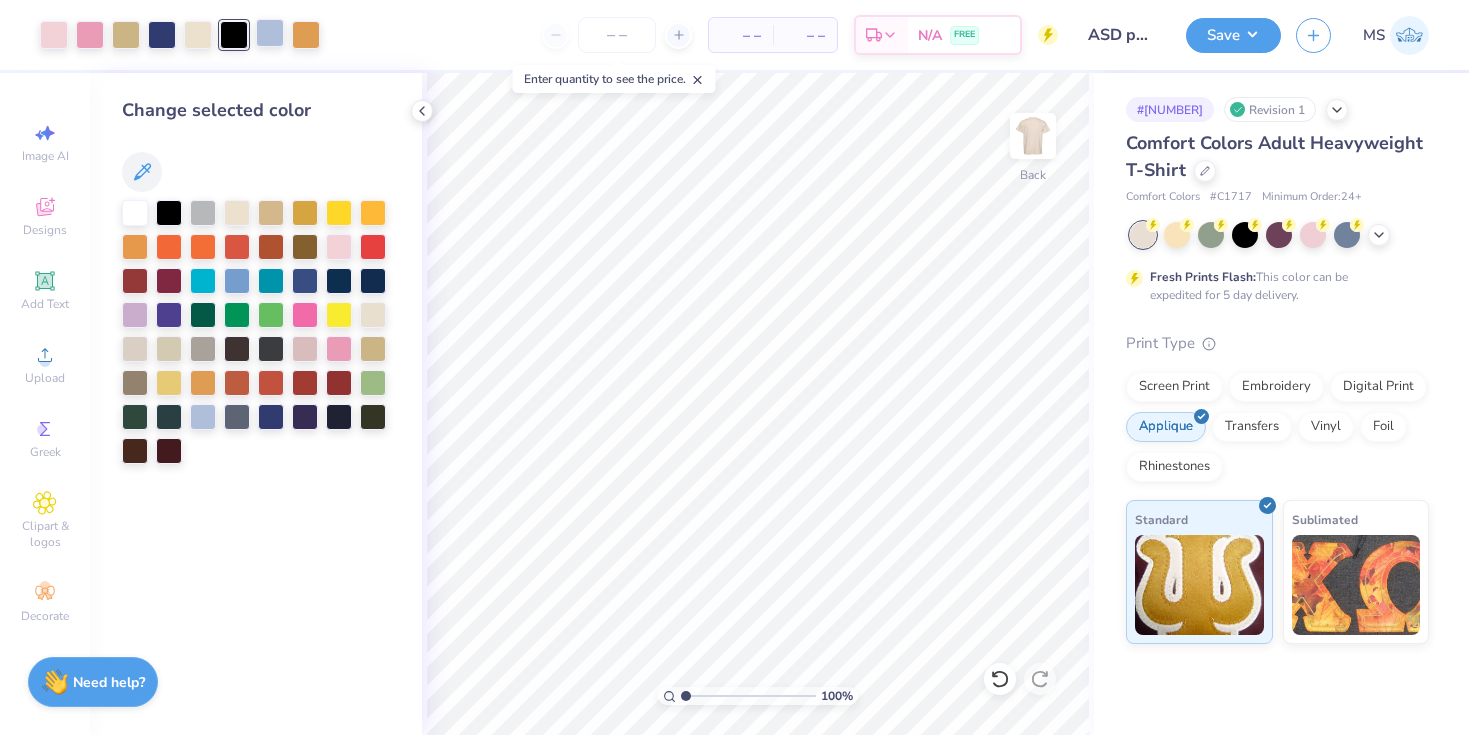 click at bounding box center [270, 33] 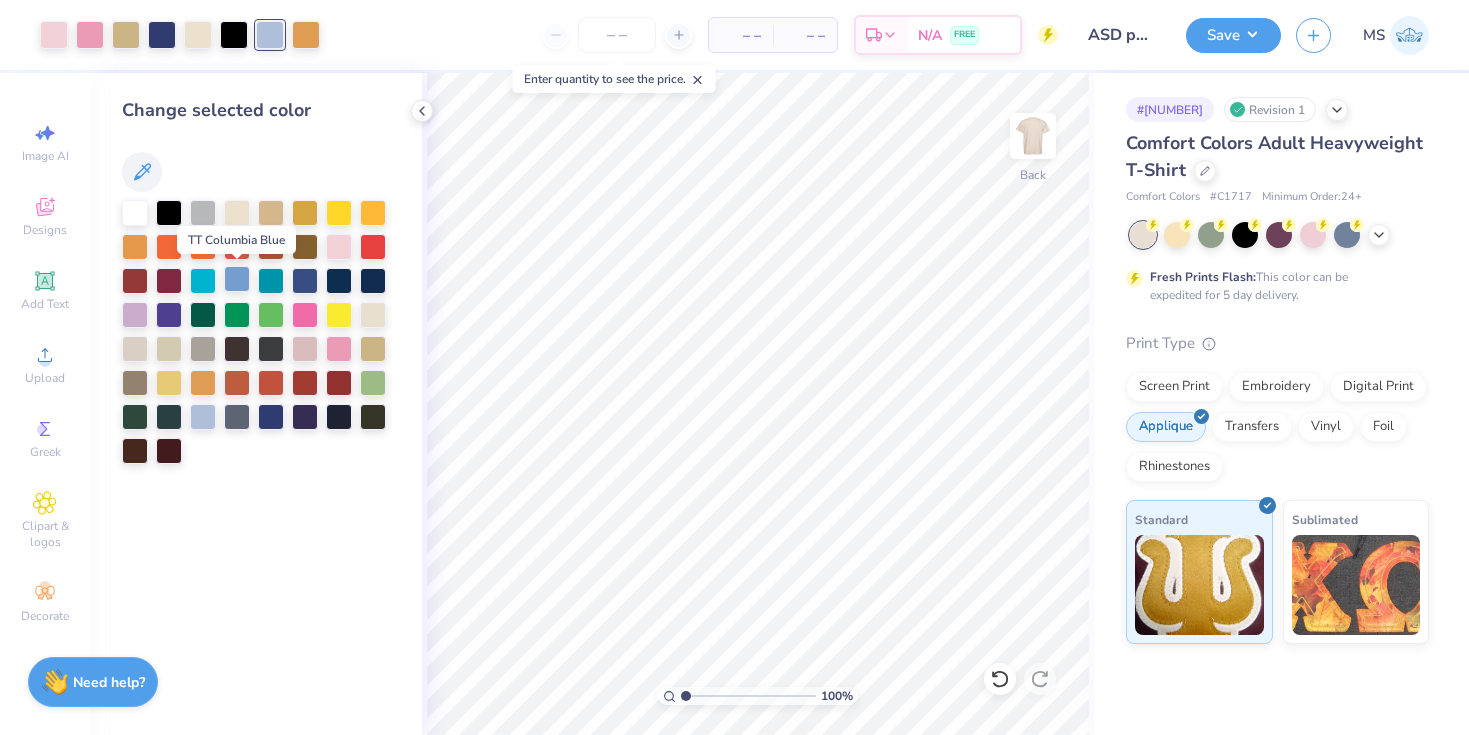 click at bounding box center (237, 279) 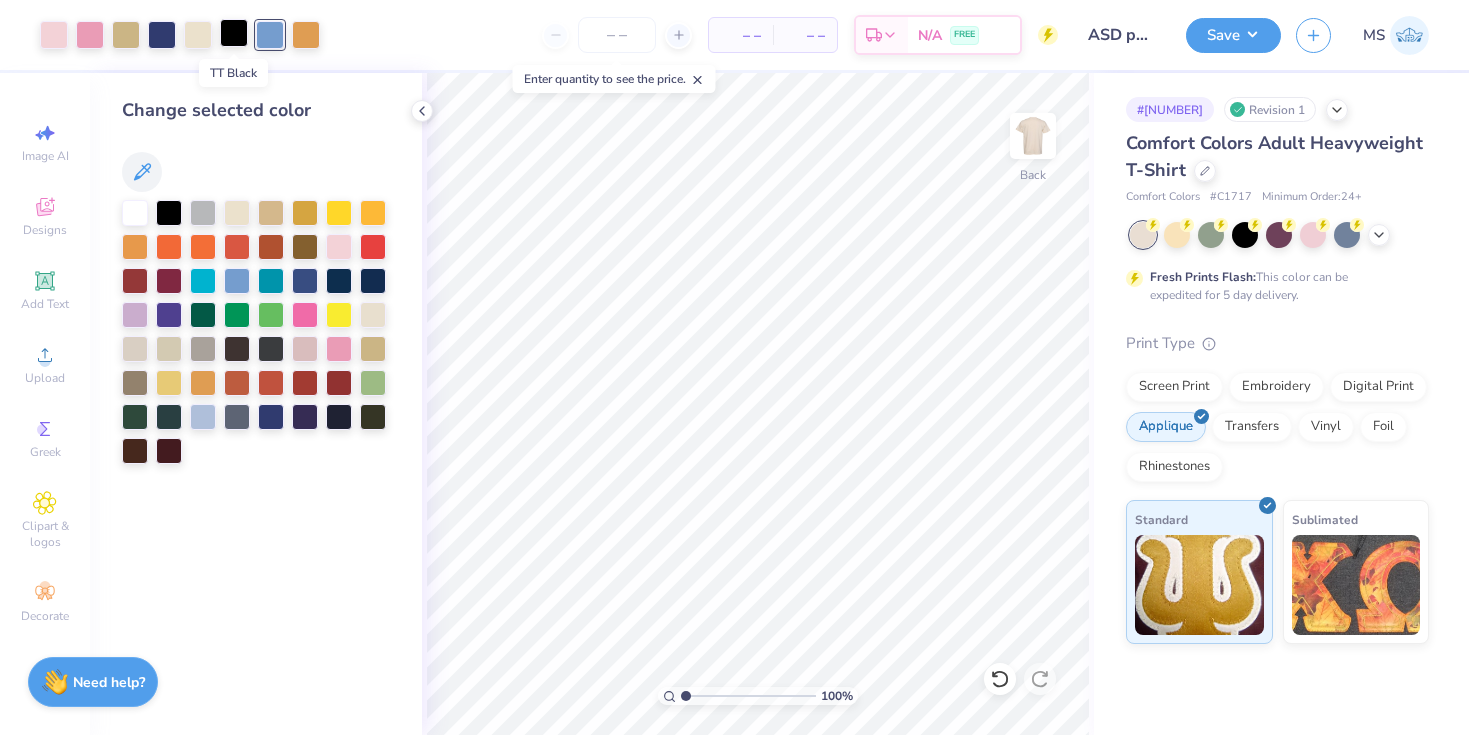 click at bounding box center (234, 33) 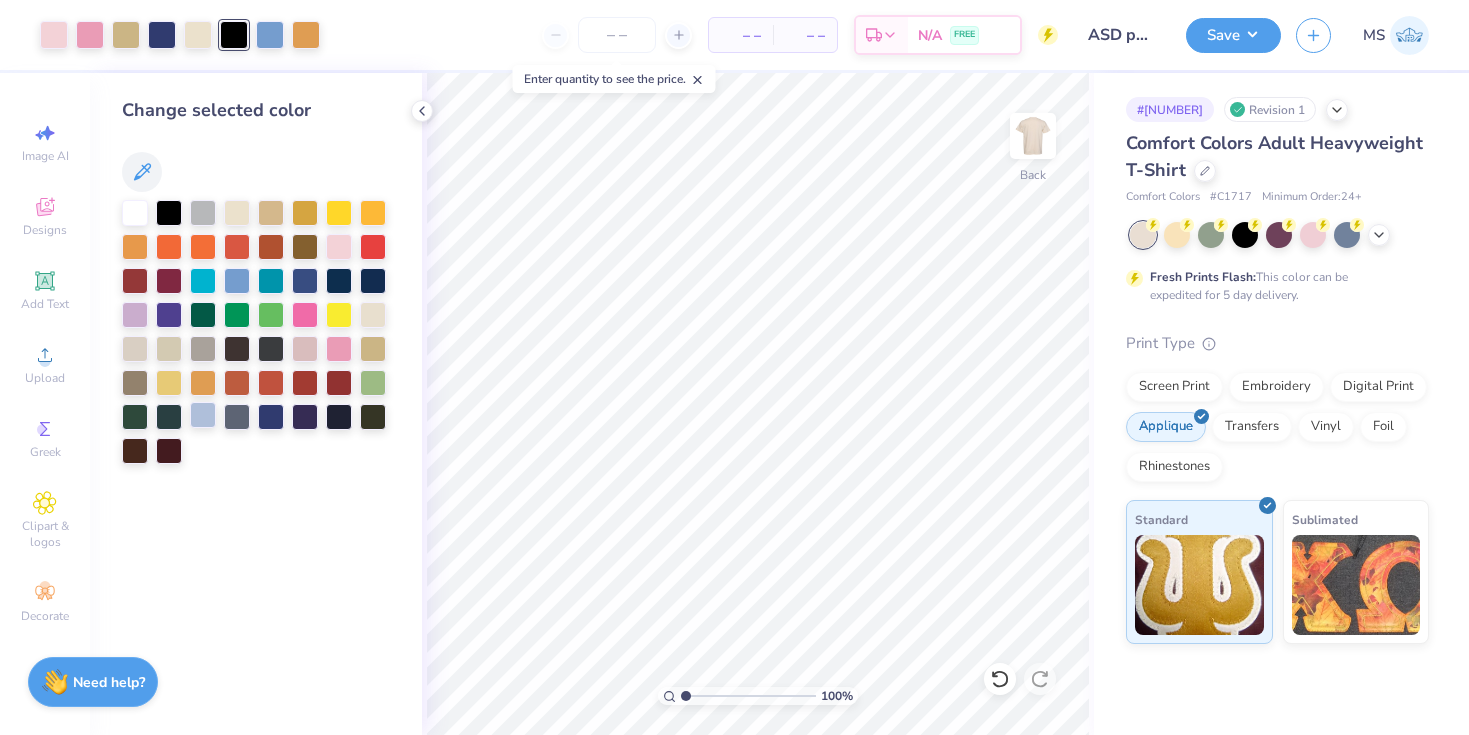 click at bounding box center (203, 415) 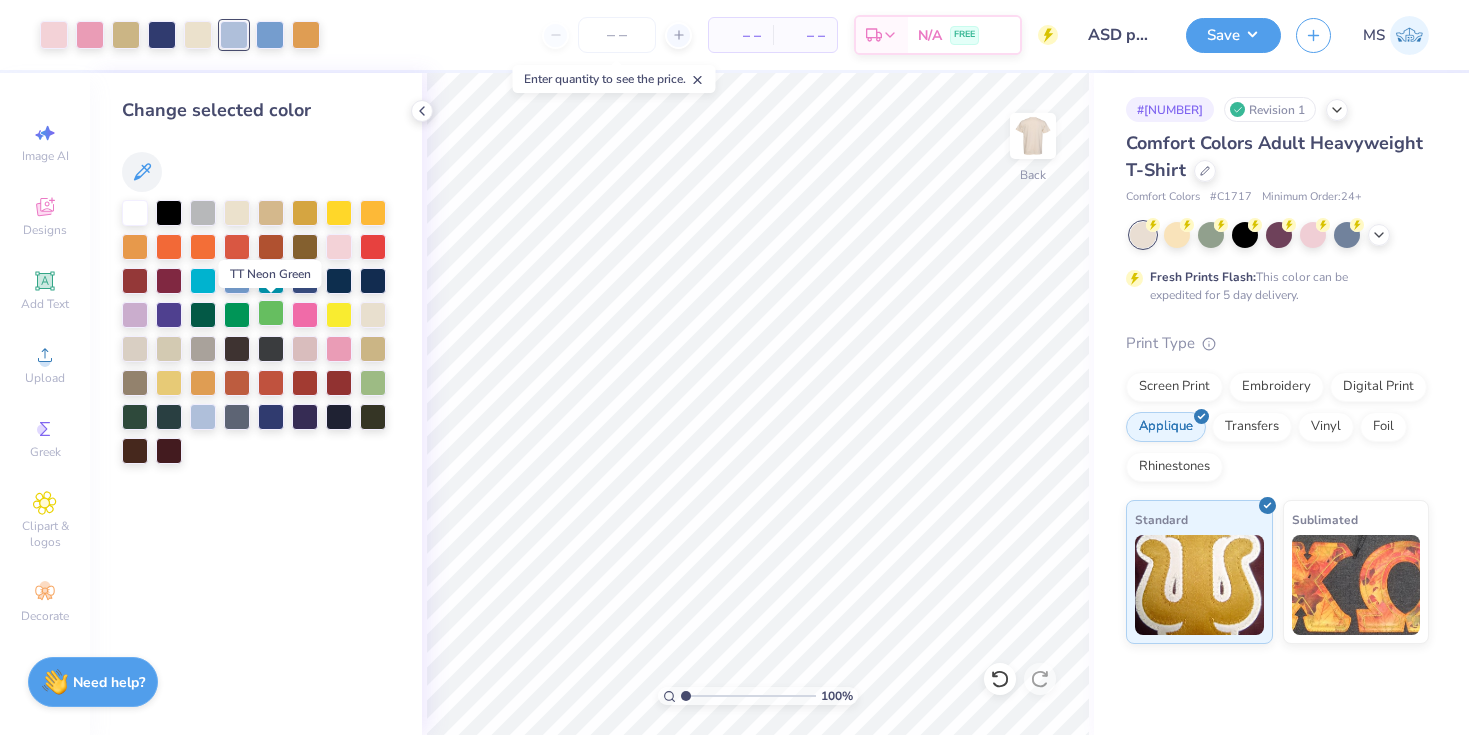 click at bounding box center (271, 313) 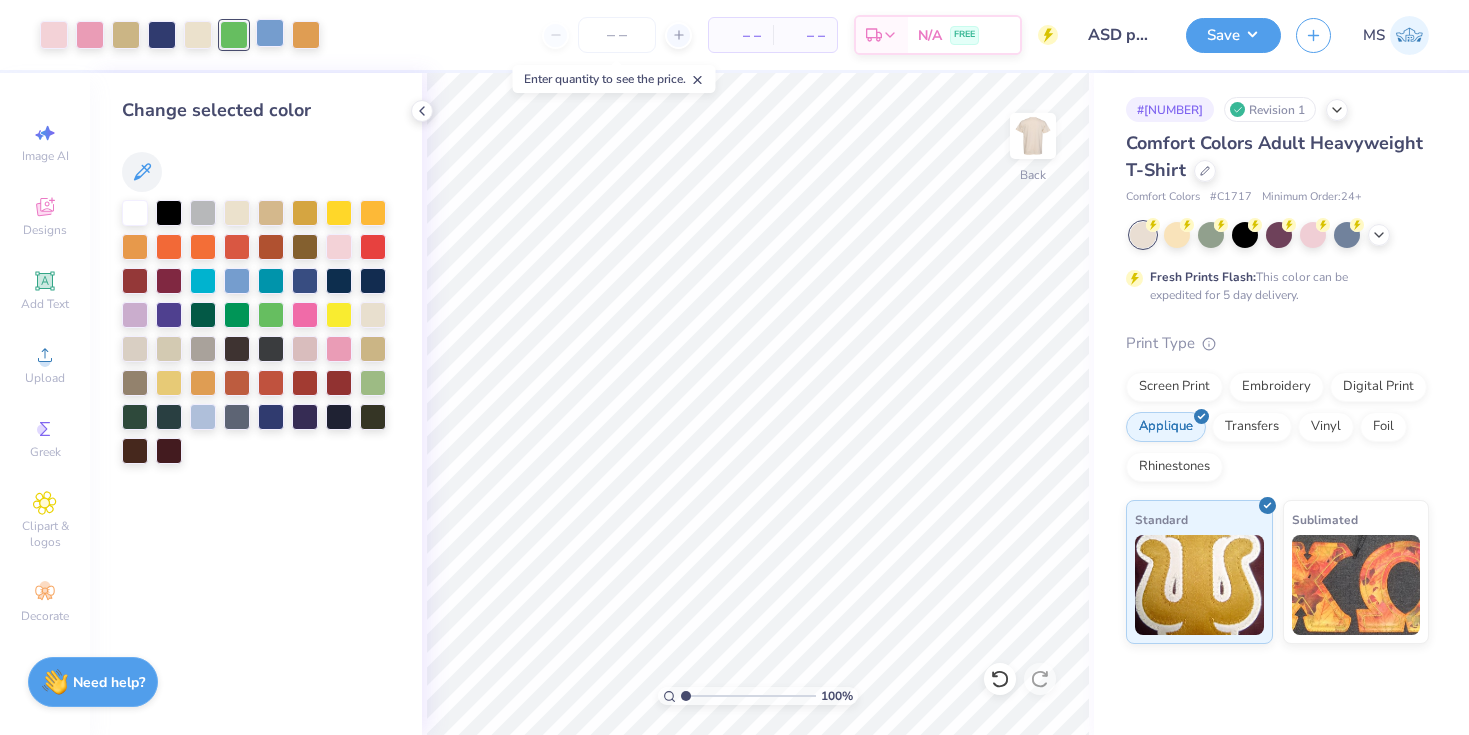 click at bounding box center (270, 33) 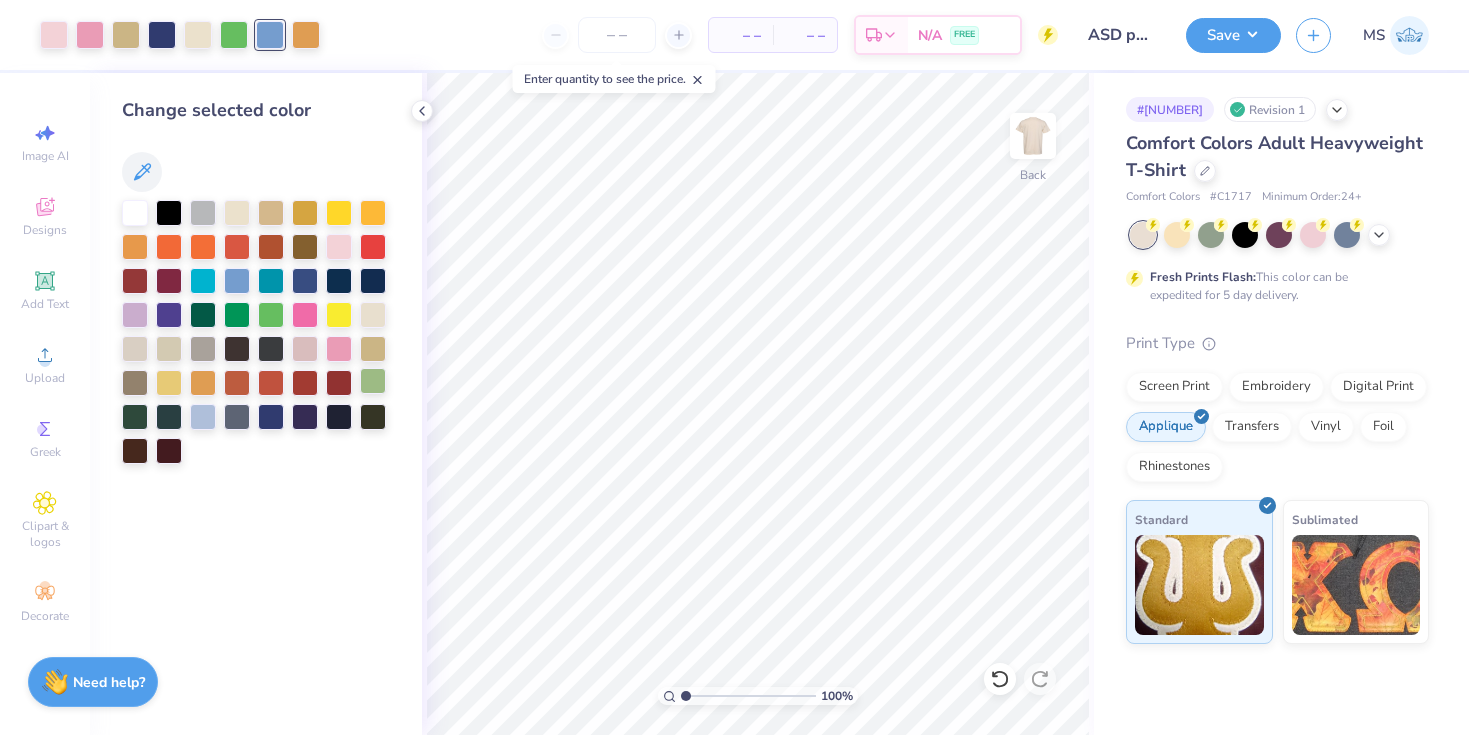 click at bounding box center [373, 381] 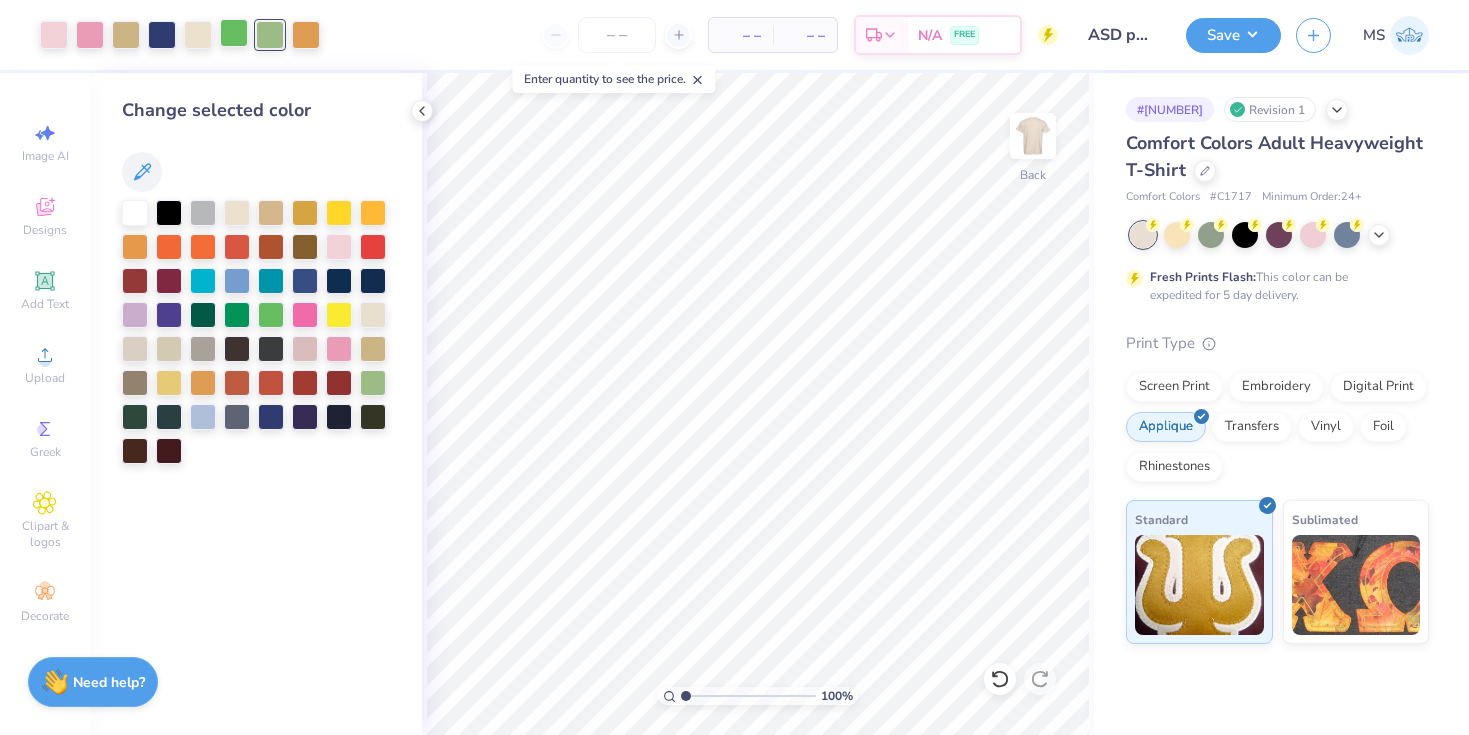 click at bounding box center [234, 33] 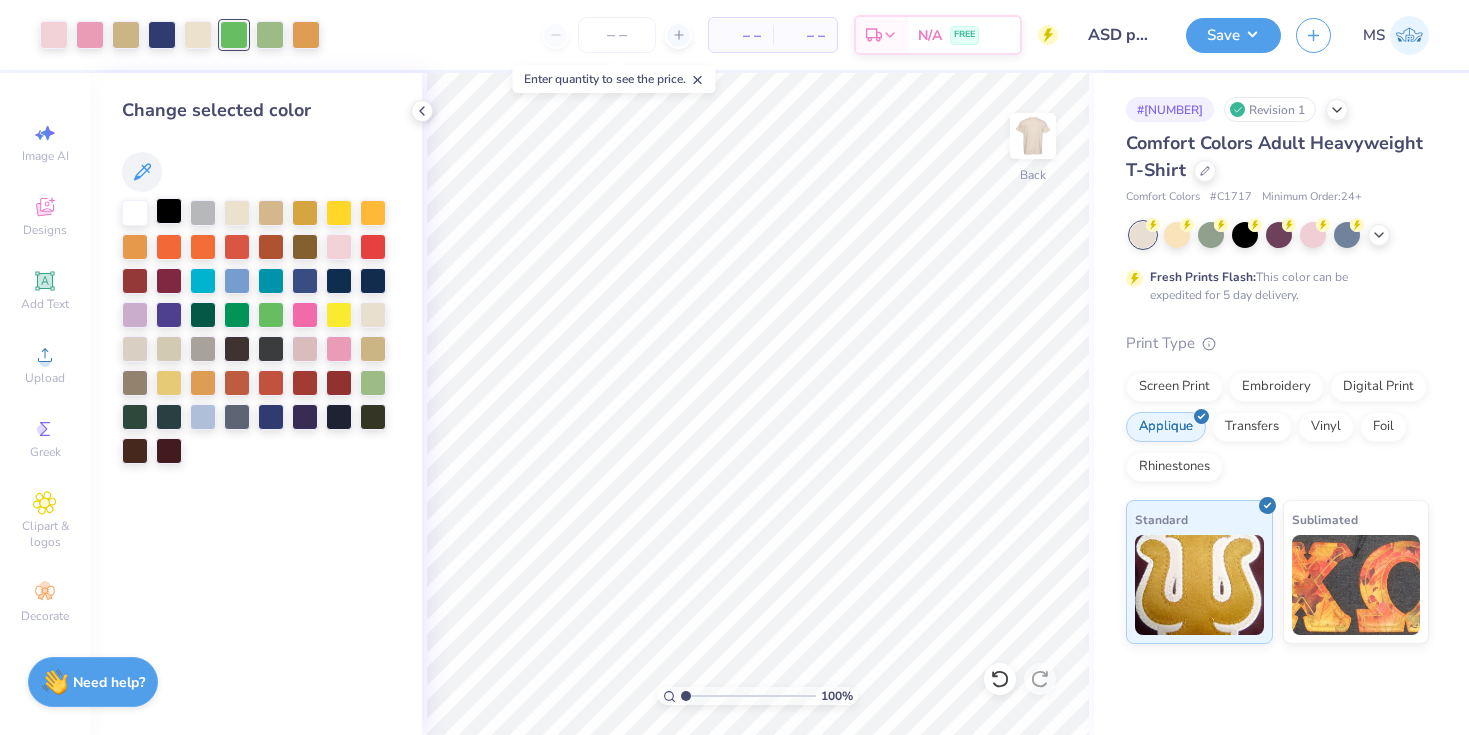 click at bounding box center [169, 211] 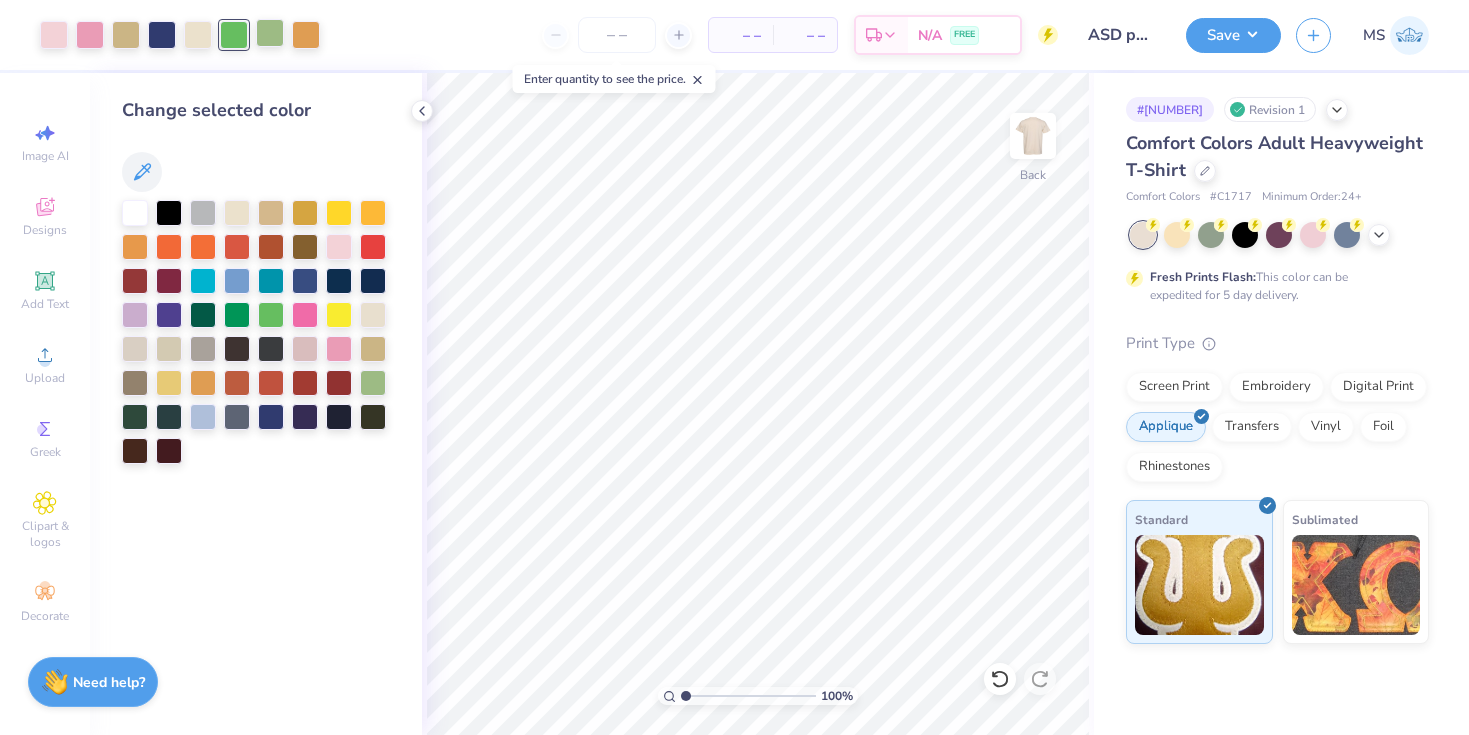 click at bounding box center [270, 33] 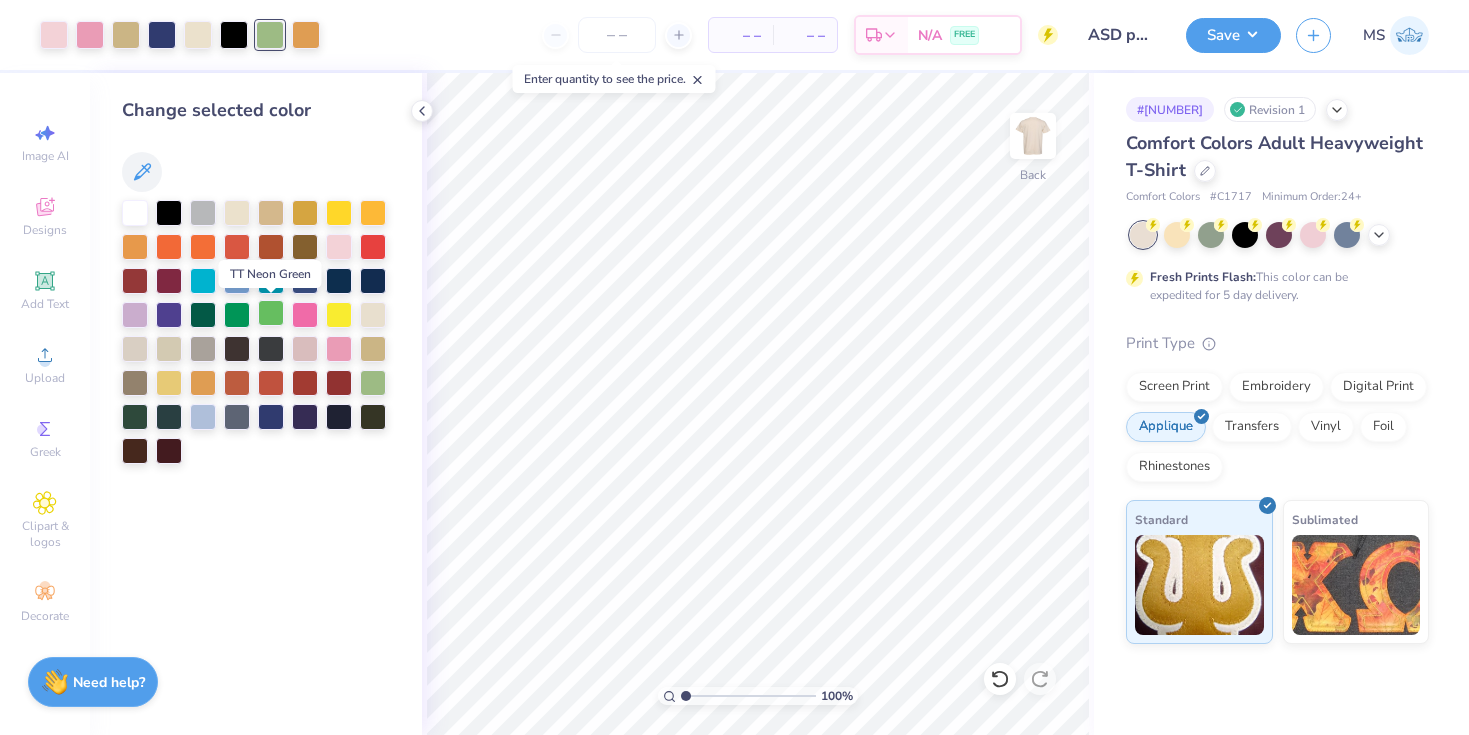 click at bounding box center (271, 313) 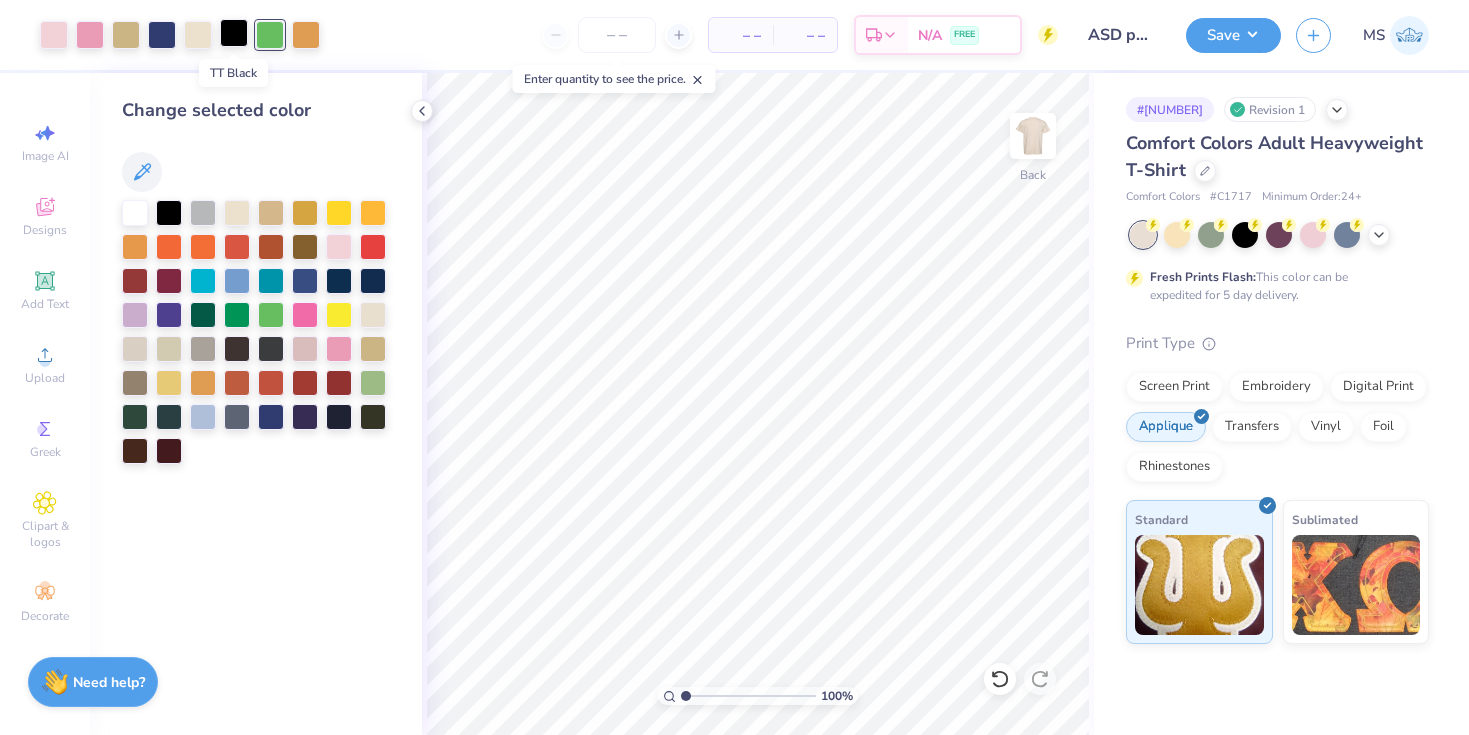 click at bounding box center [234, 33] 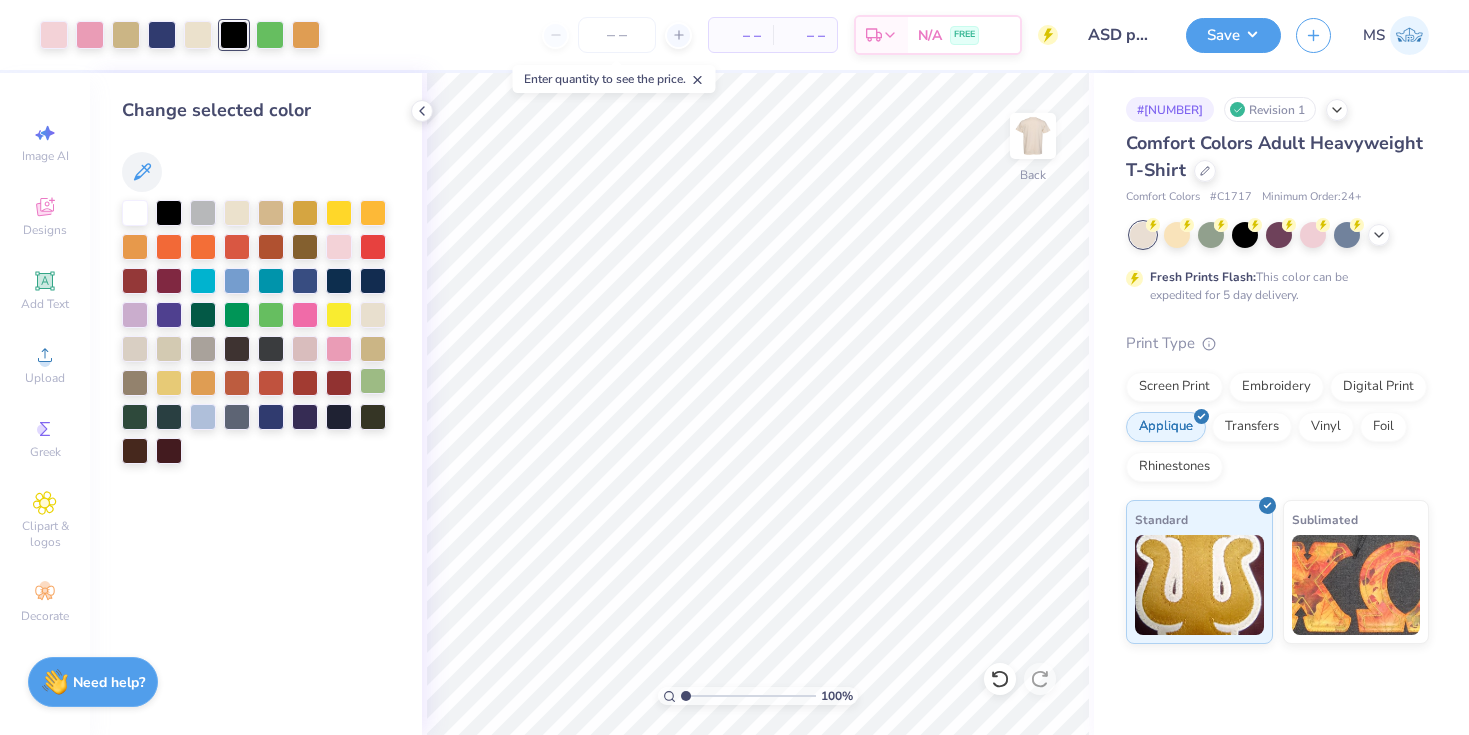 click at bounding box center [373, 381] 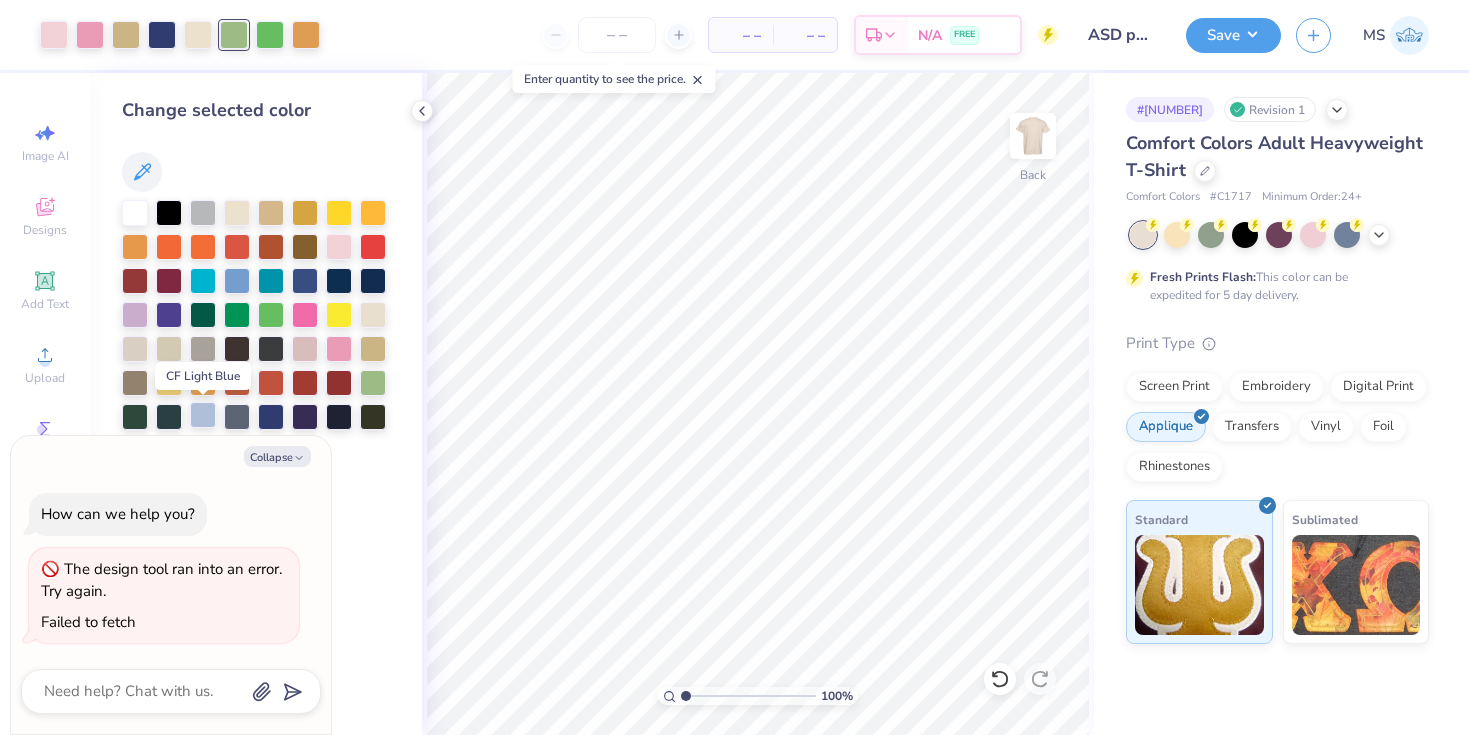 click at bounding box center (203, 415) 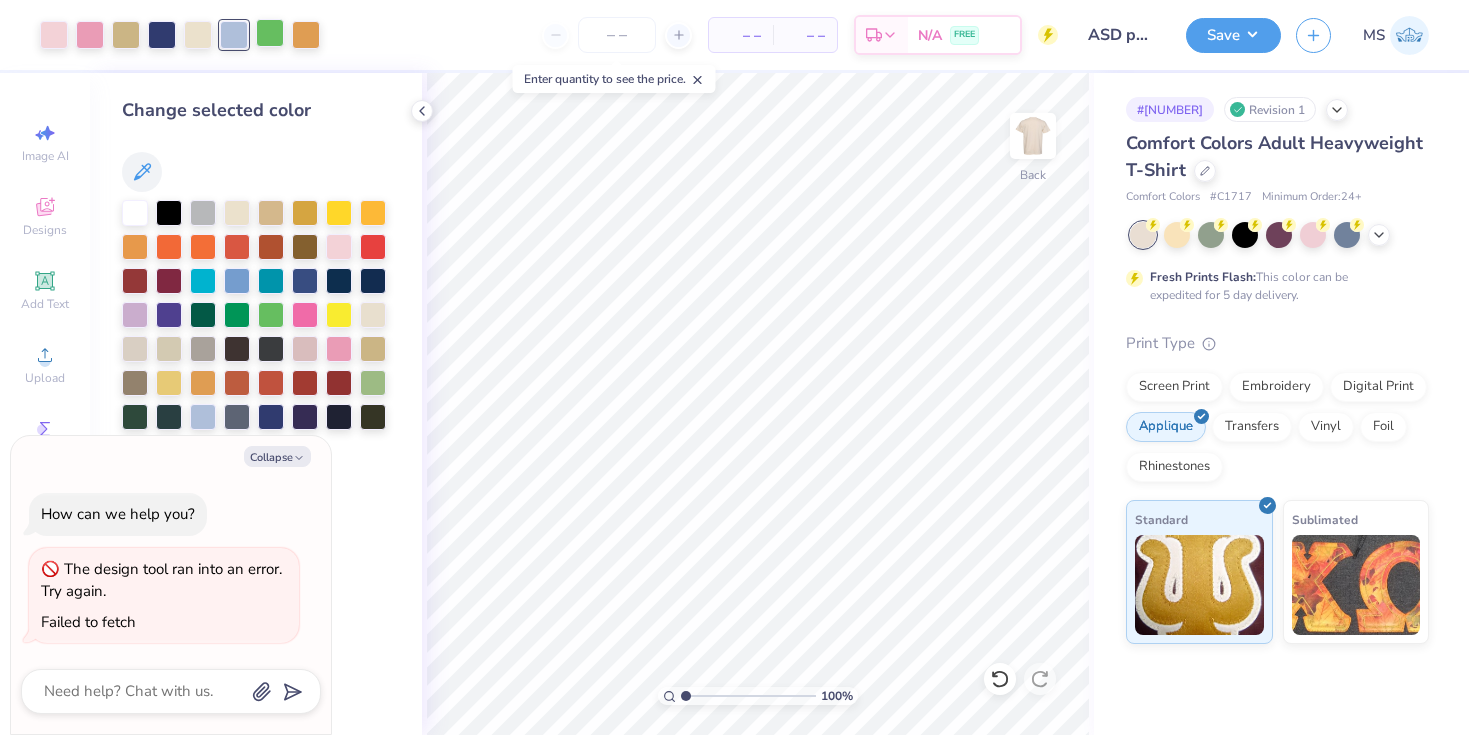 click at bounding box center (270, 33) 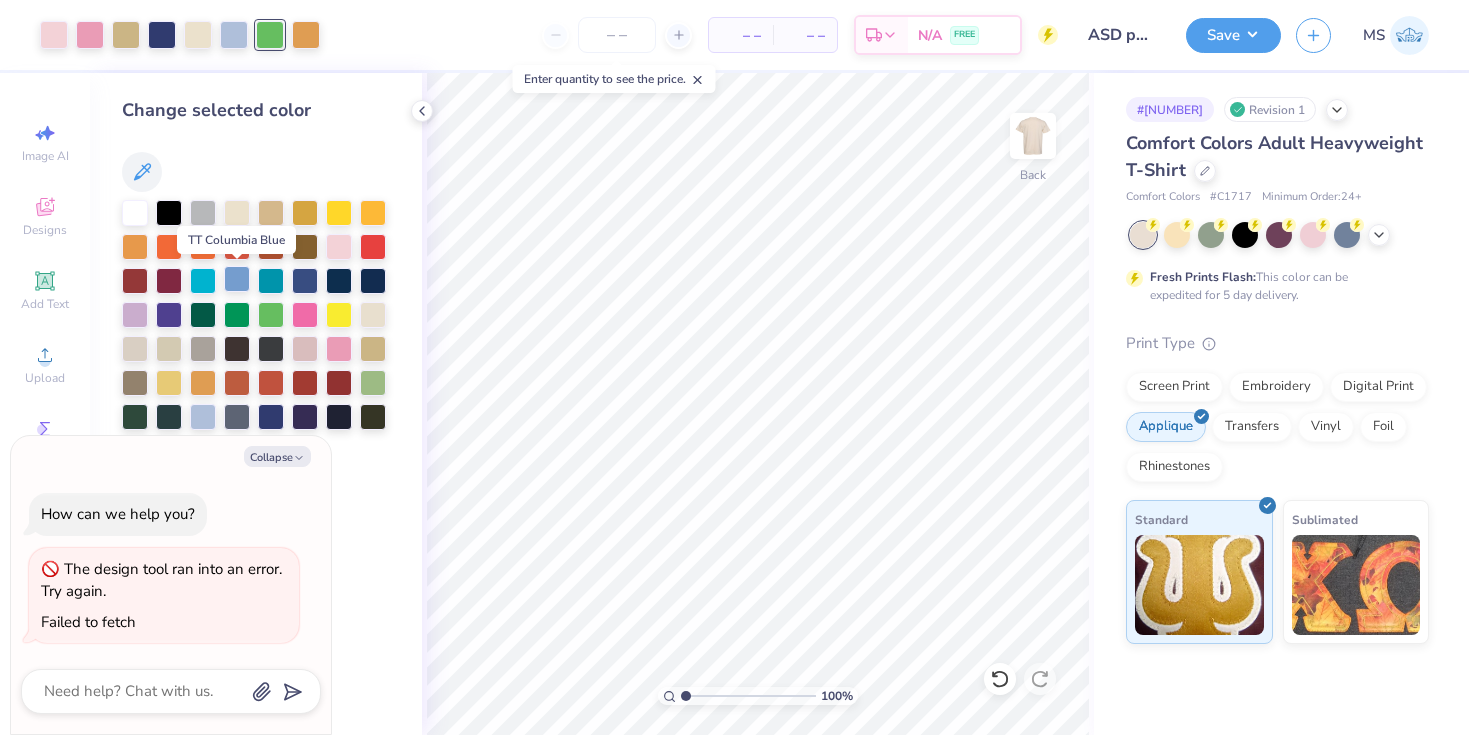 click at bounding box center (237, 279) 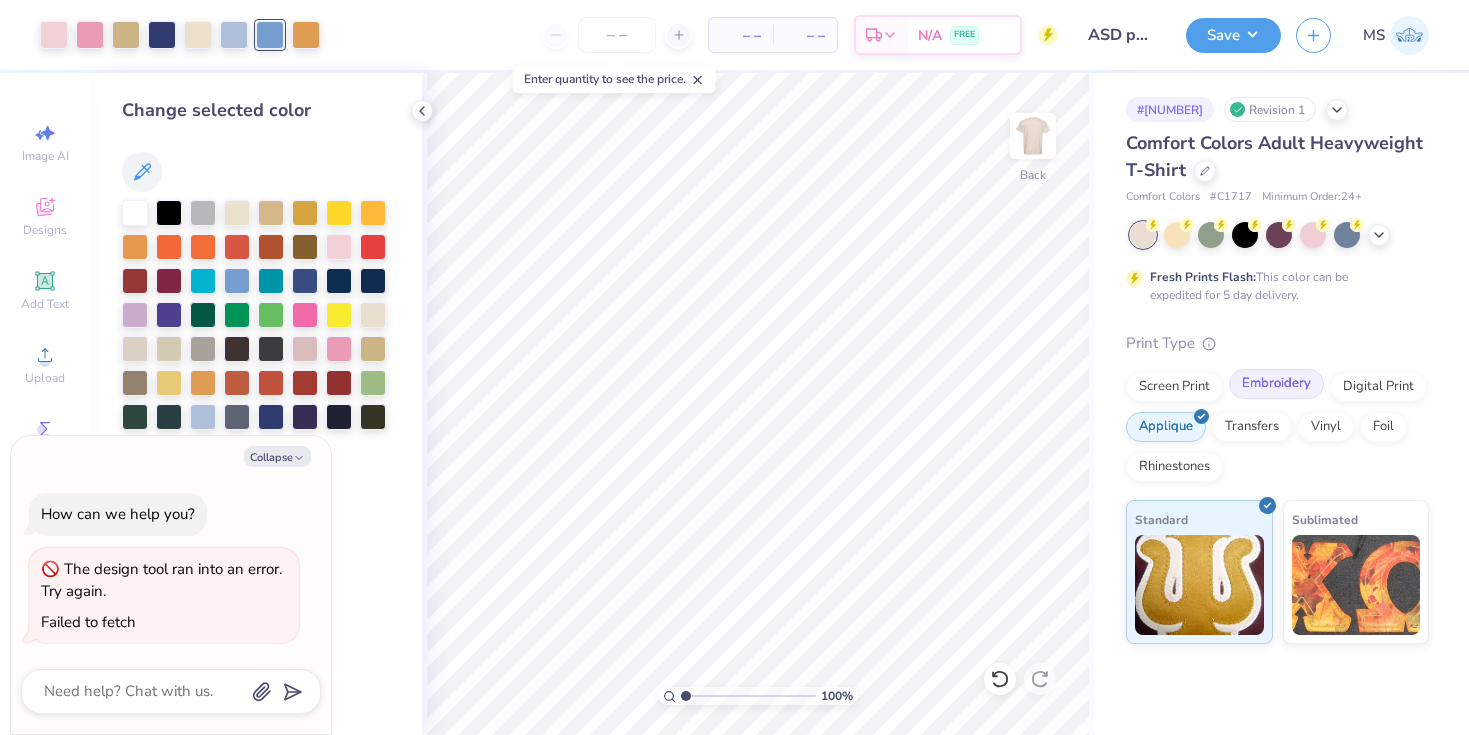 click on "Embroidery" at bounding box center [1276, 384] 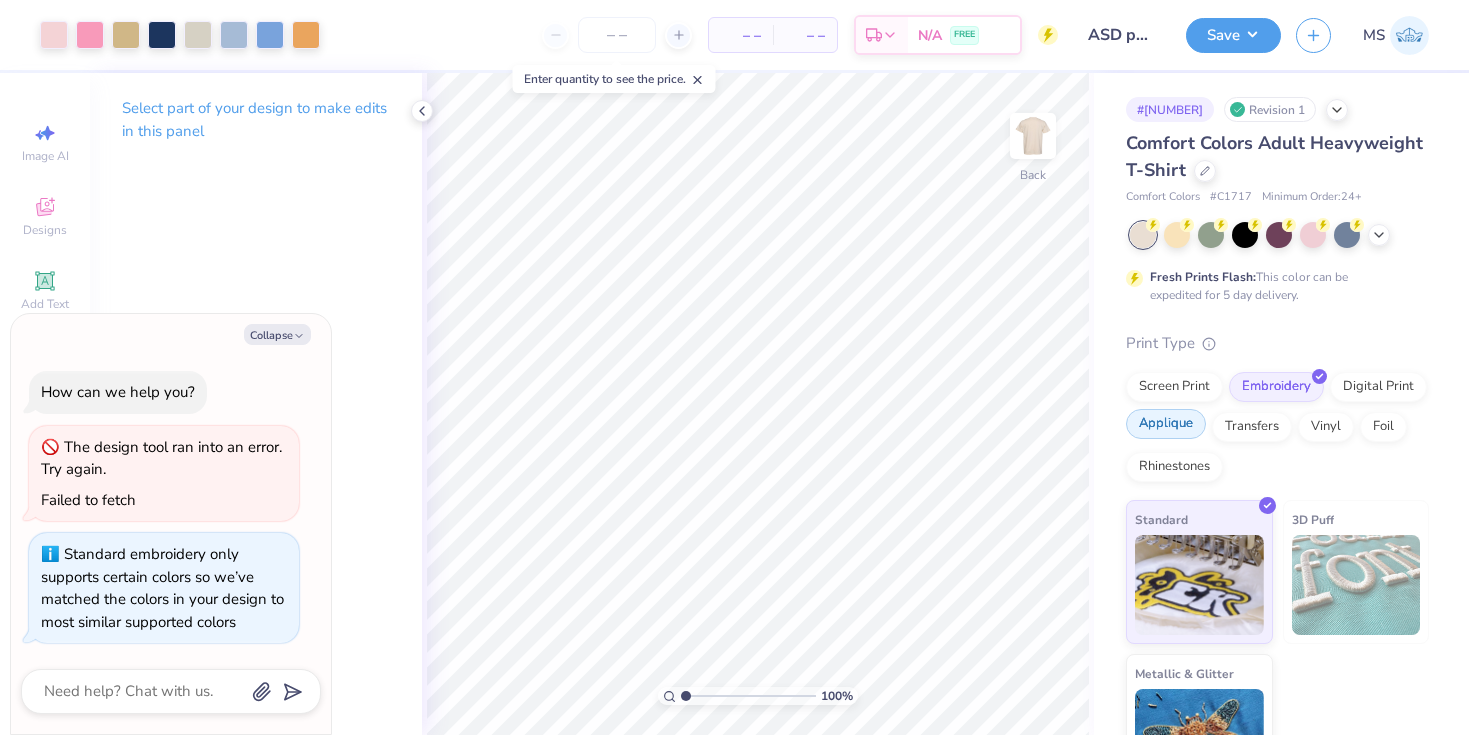 click on "Applique" at bounding box center (1166, 424) 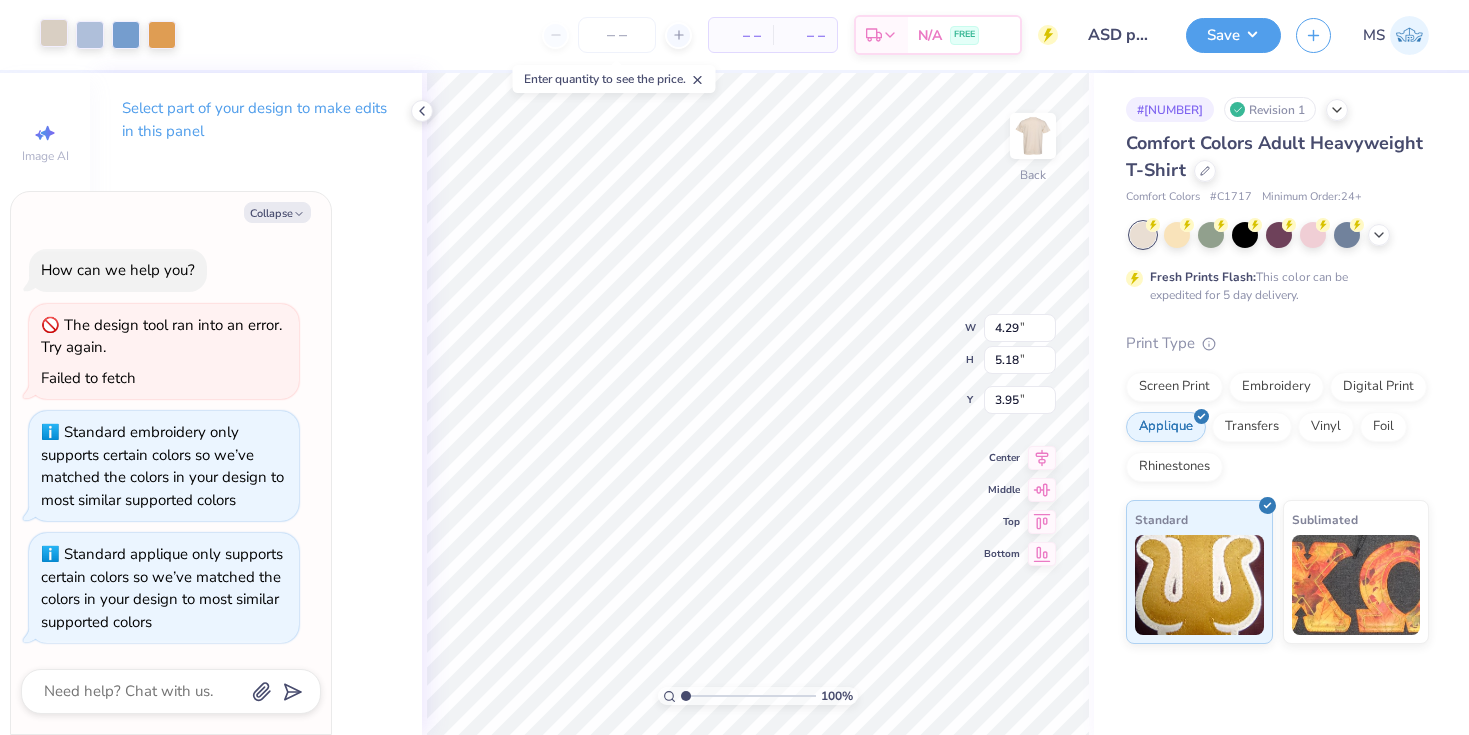 click at bounding box center [54, 33] 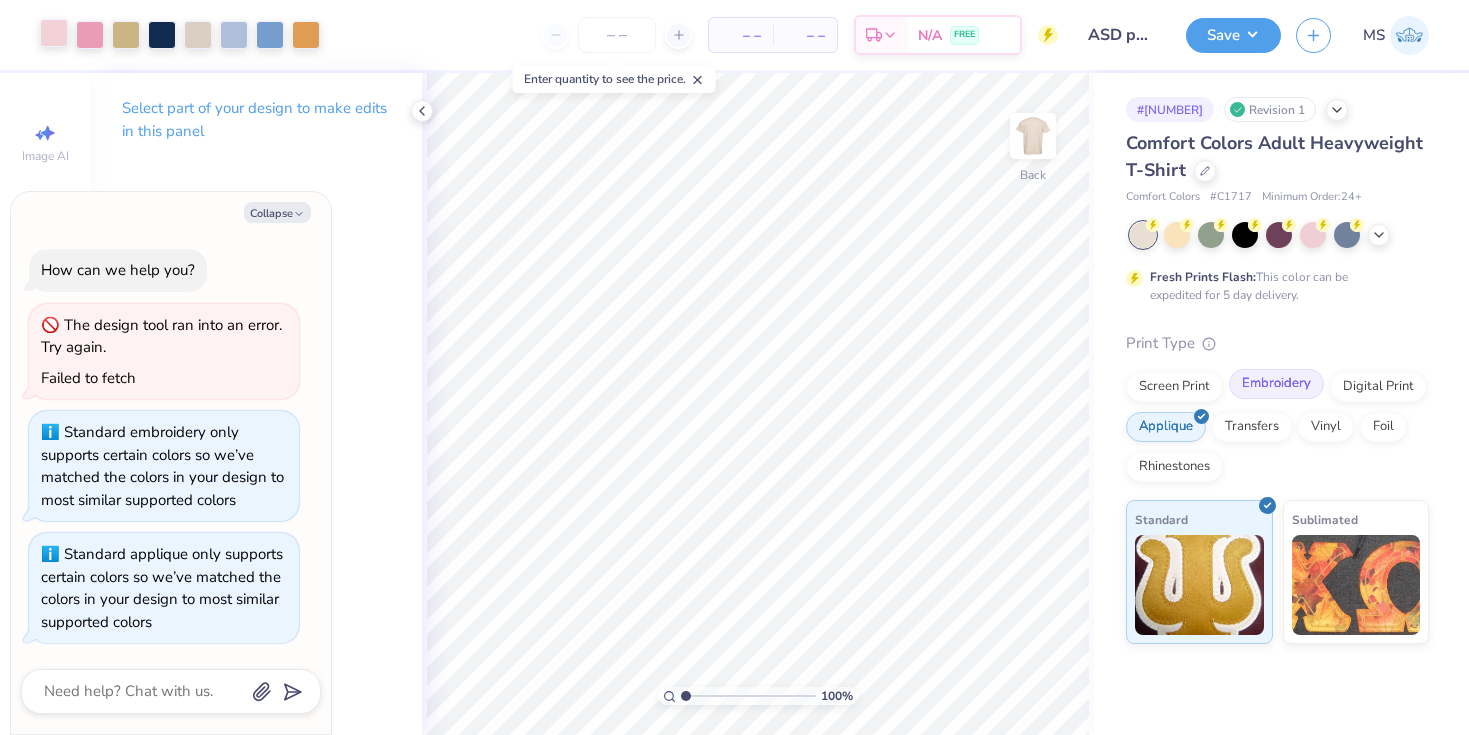 click on "Embroidery" at bounding box center [1276, 384] 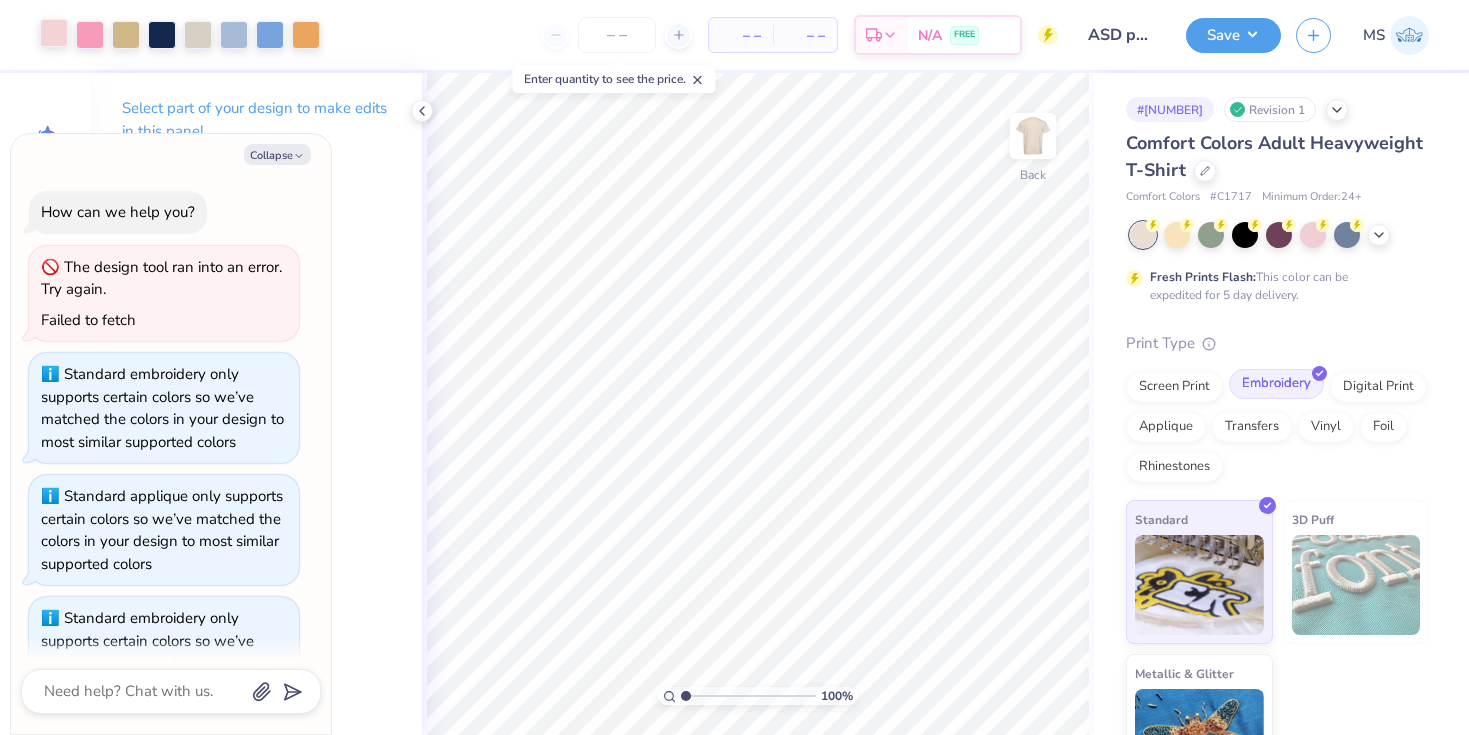 scroll, scrollTop: 64, scrollLeft: 0, axis: vertical 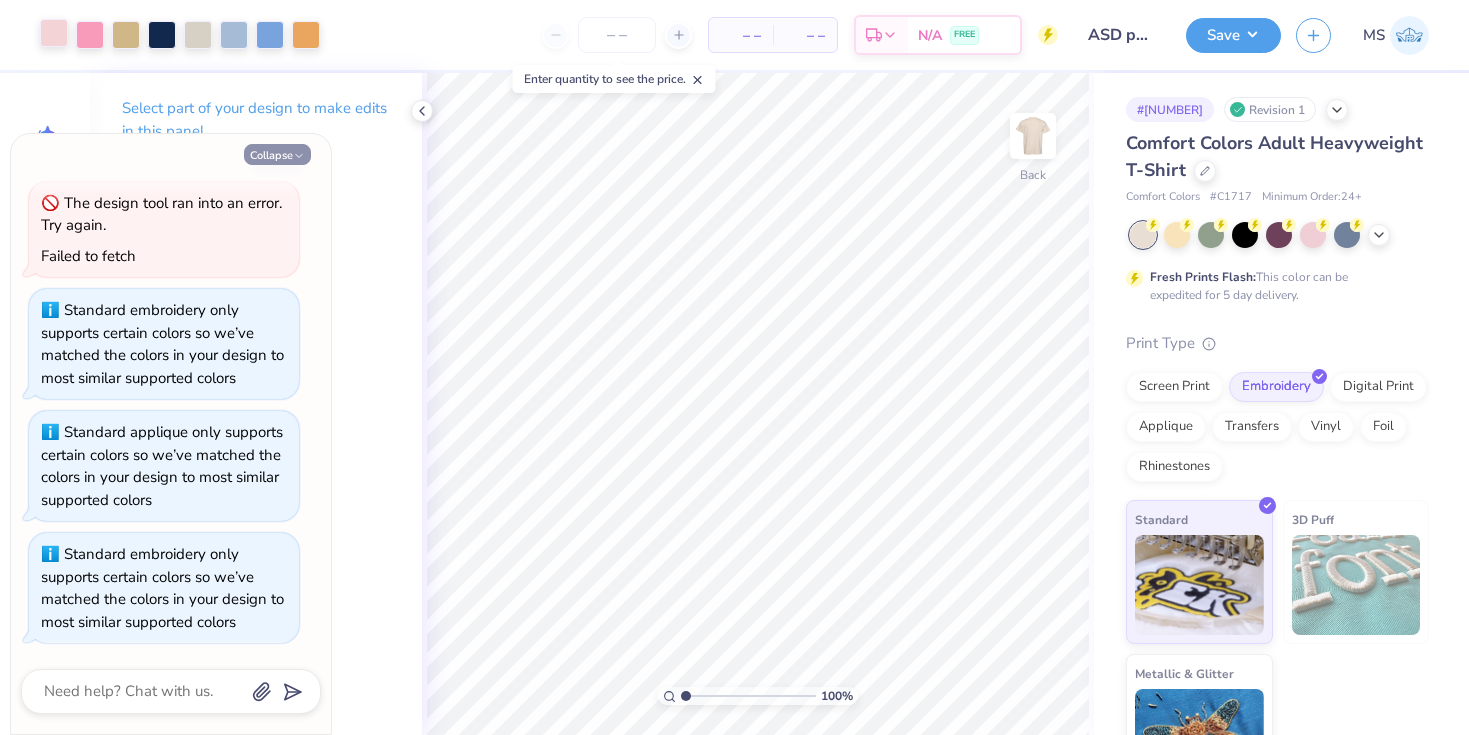 click on "Collapse" at bounding box center (277, 154) 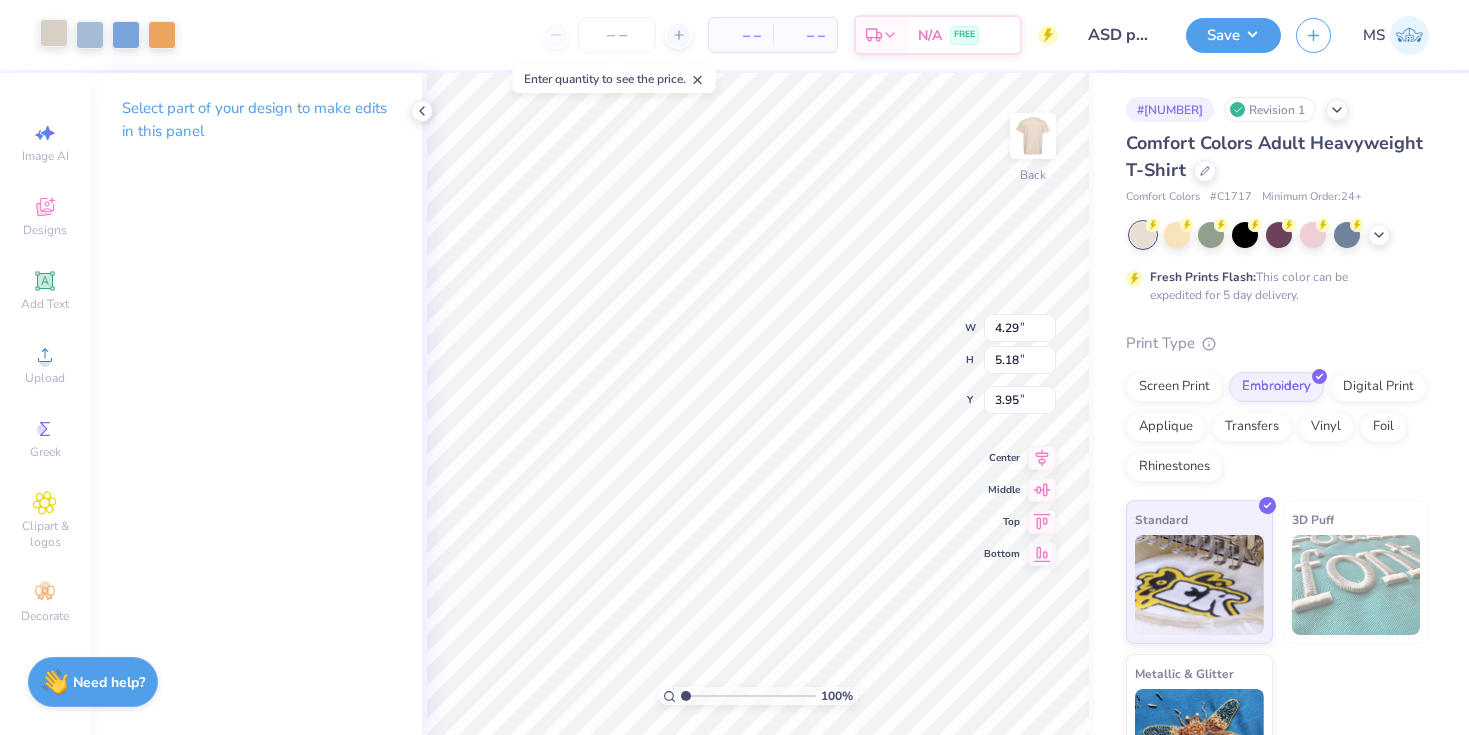 click at bounding box center (54, 33) 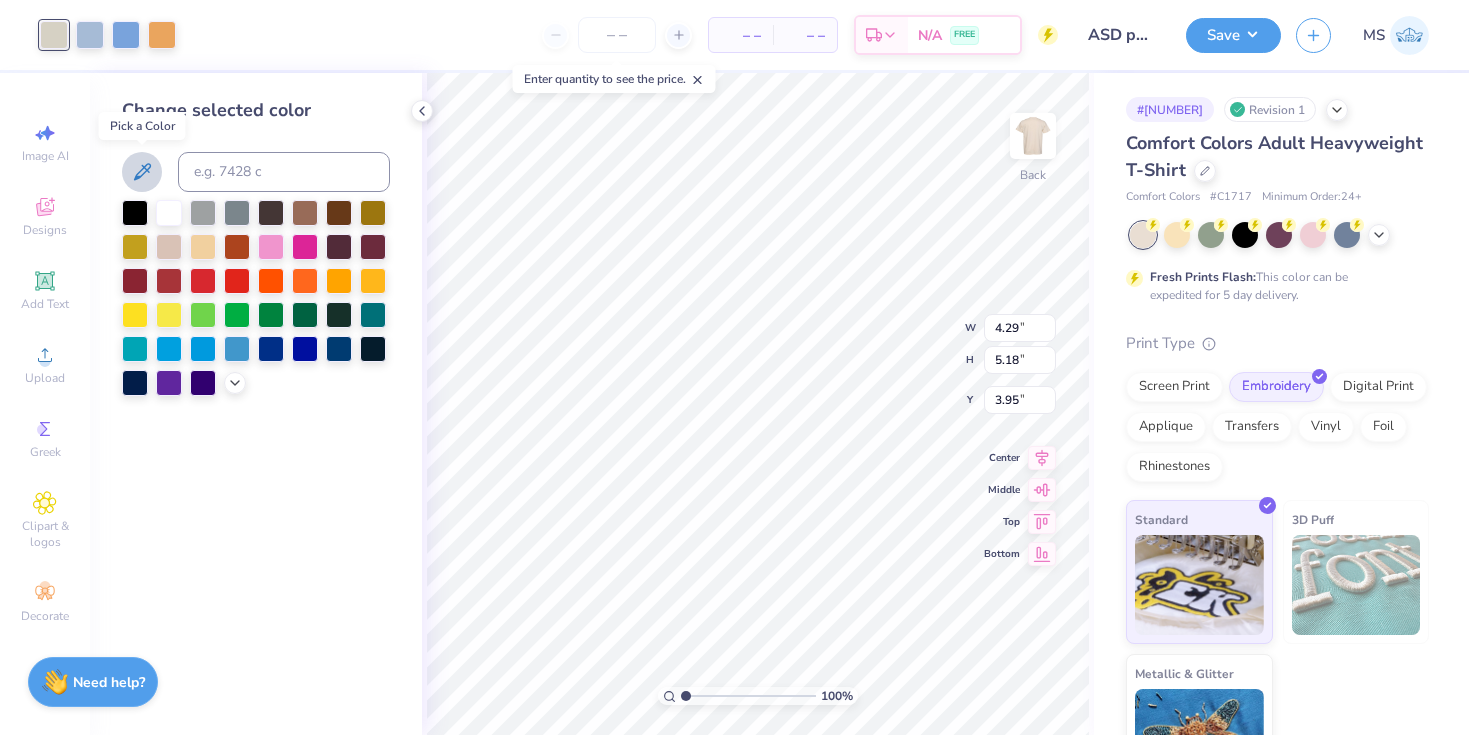 click 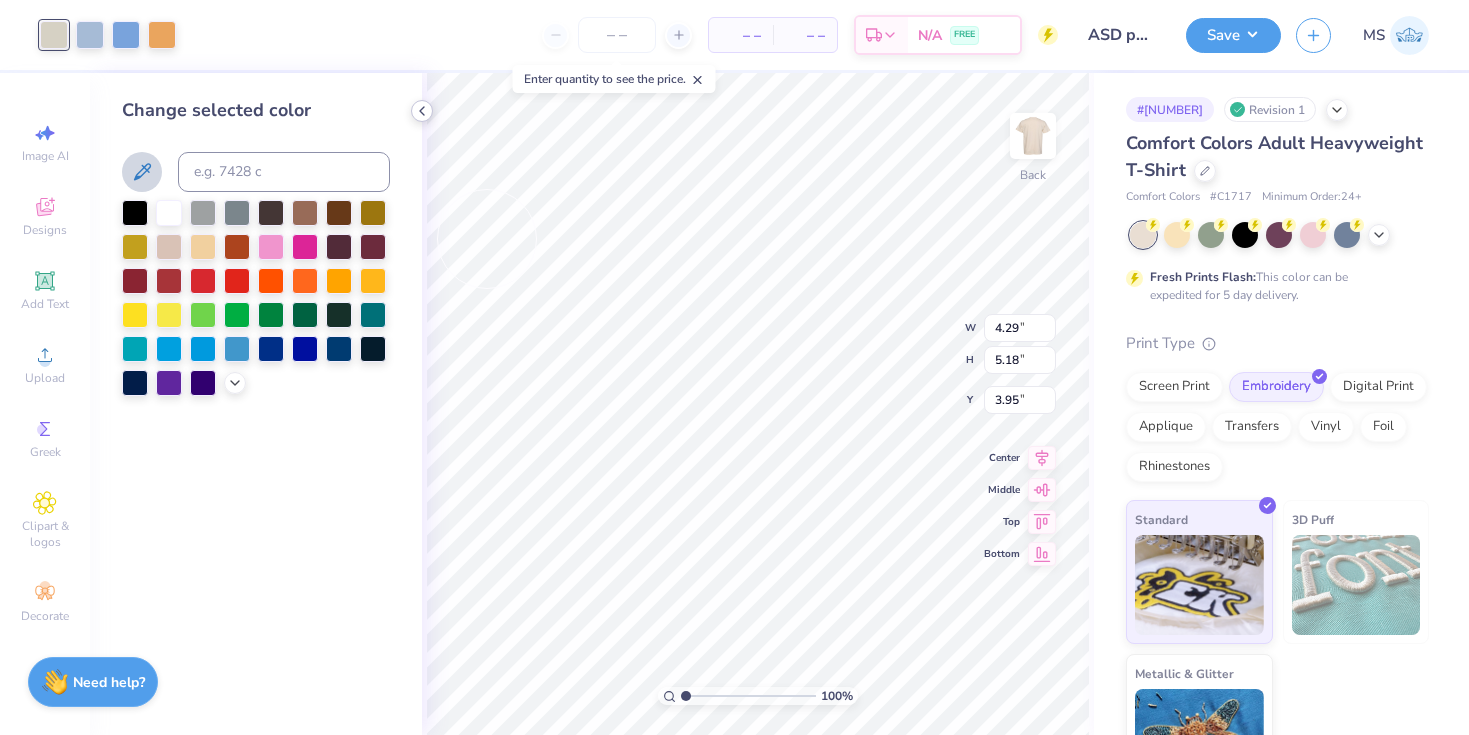 click 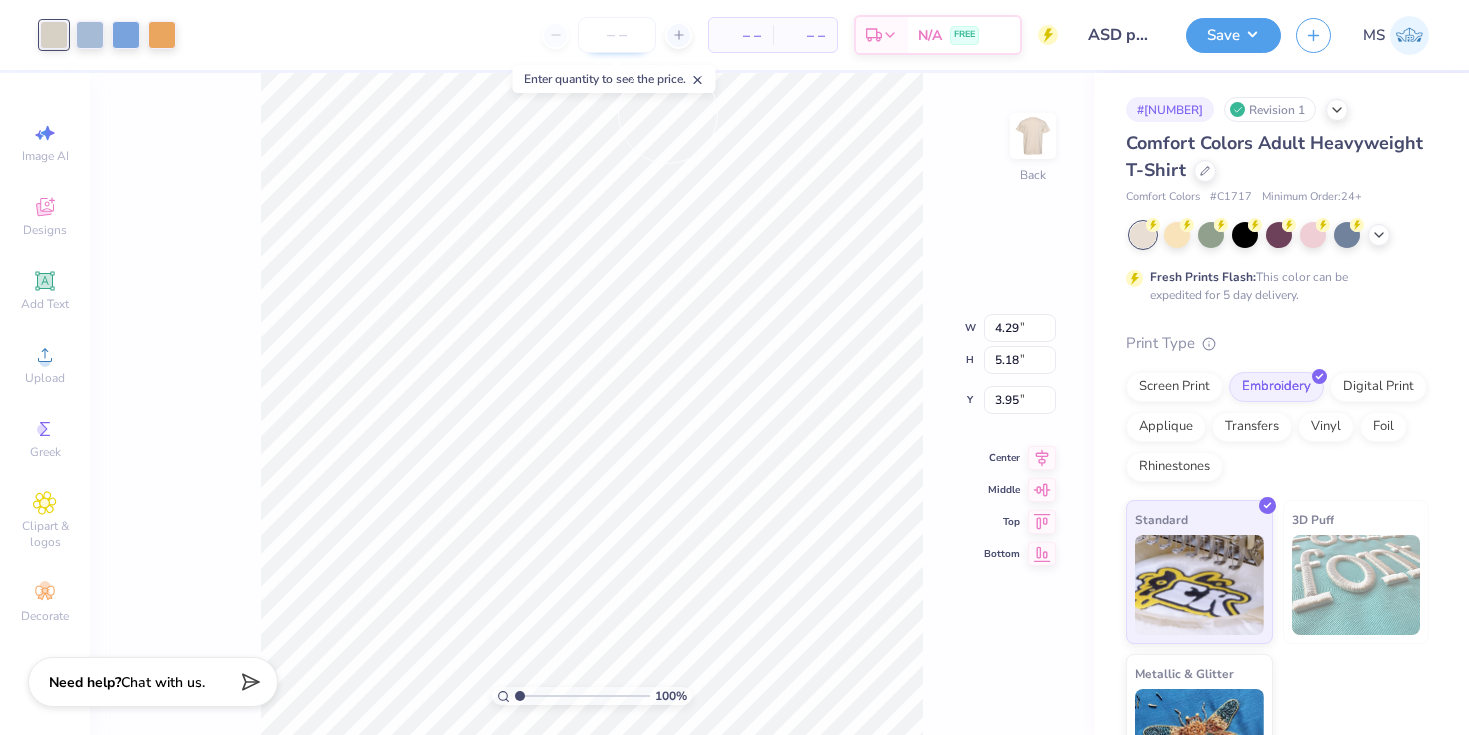 click at bounding box center [617, 35] 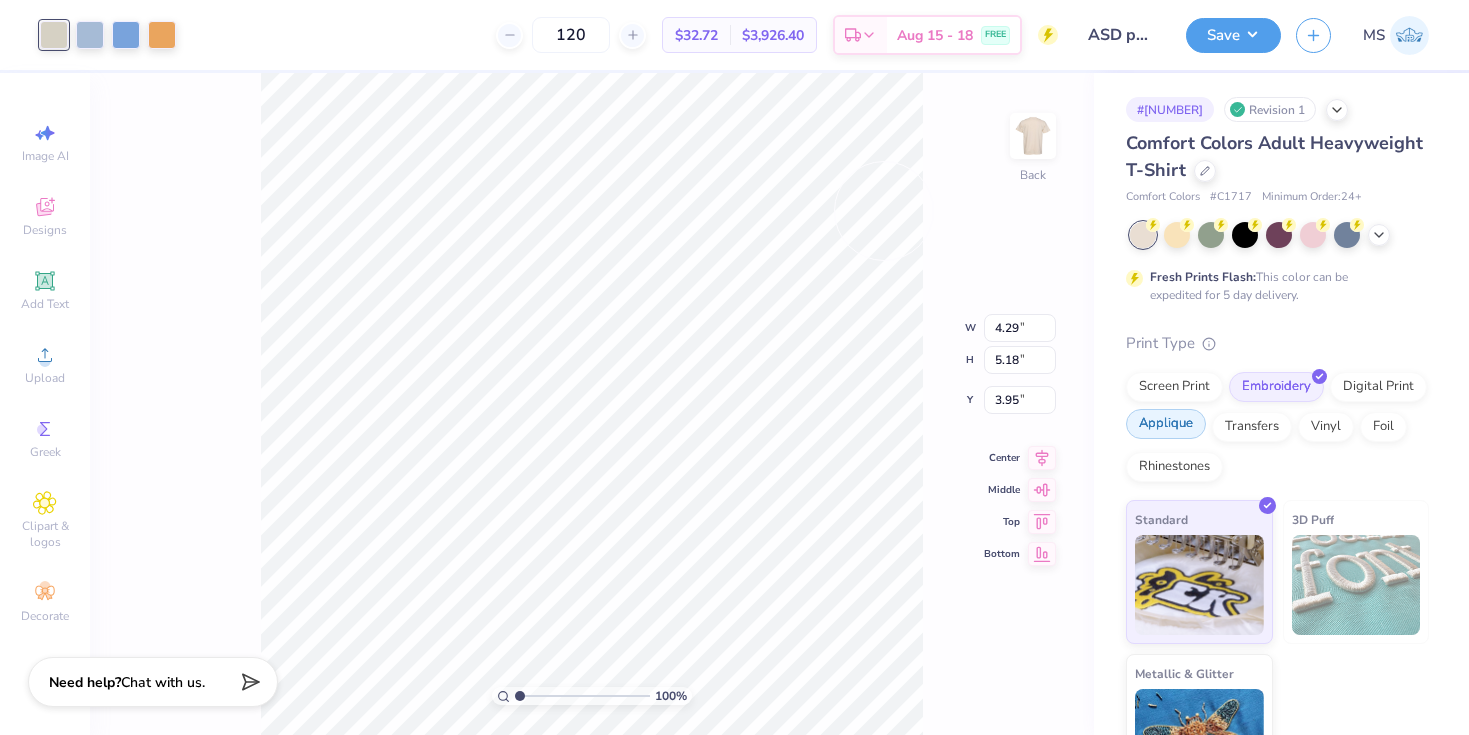 type on "120" 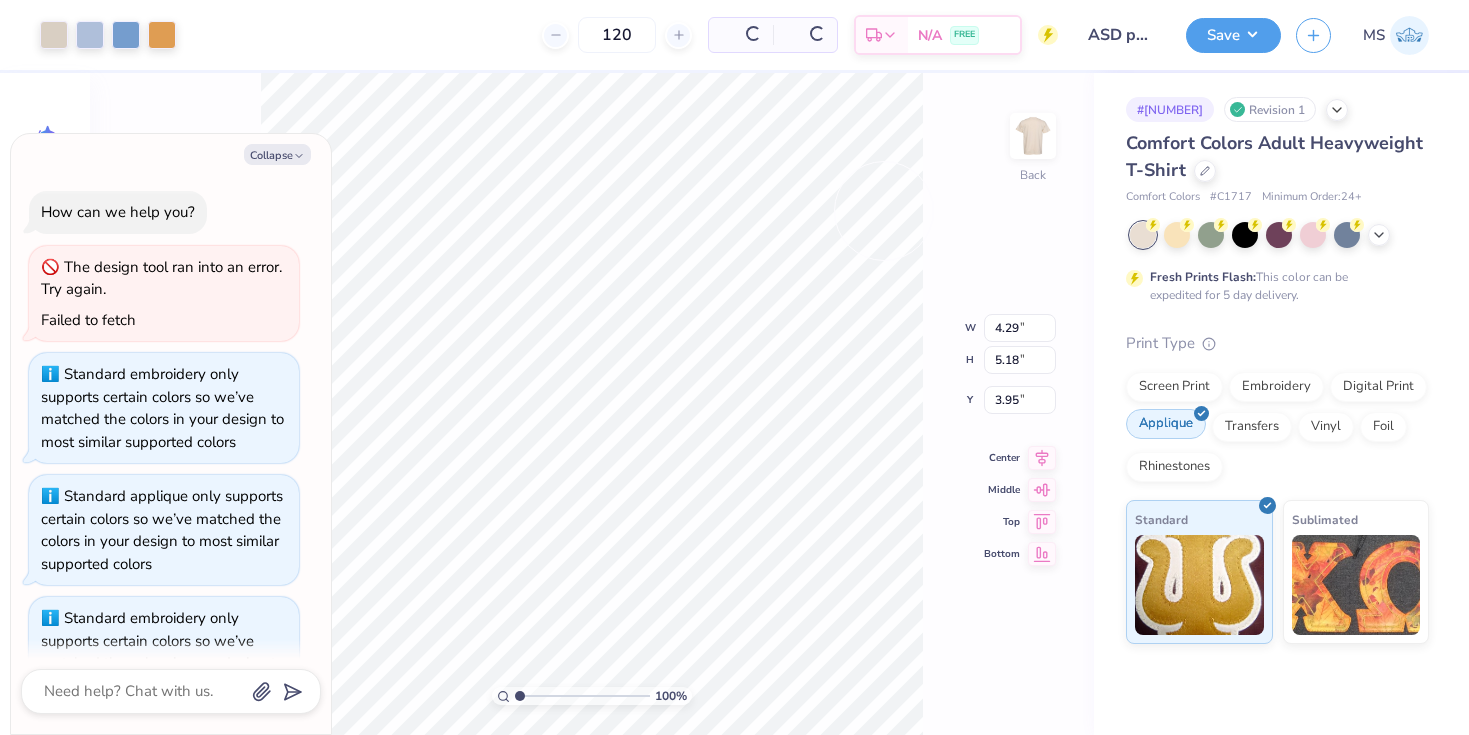 scroll, scrollTop: 186, scrollLeft: 0, axis: vertical 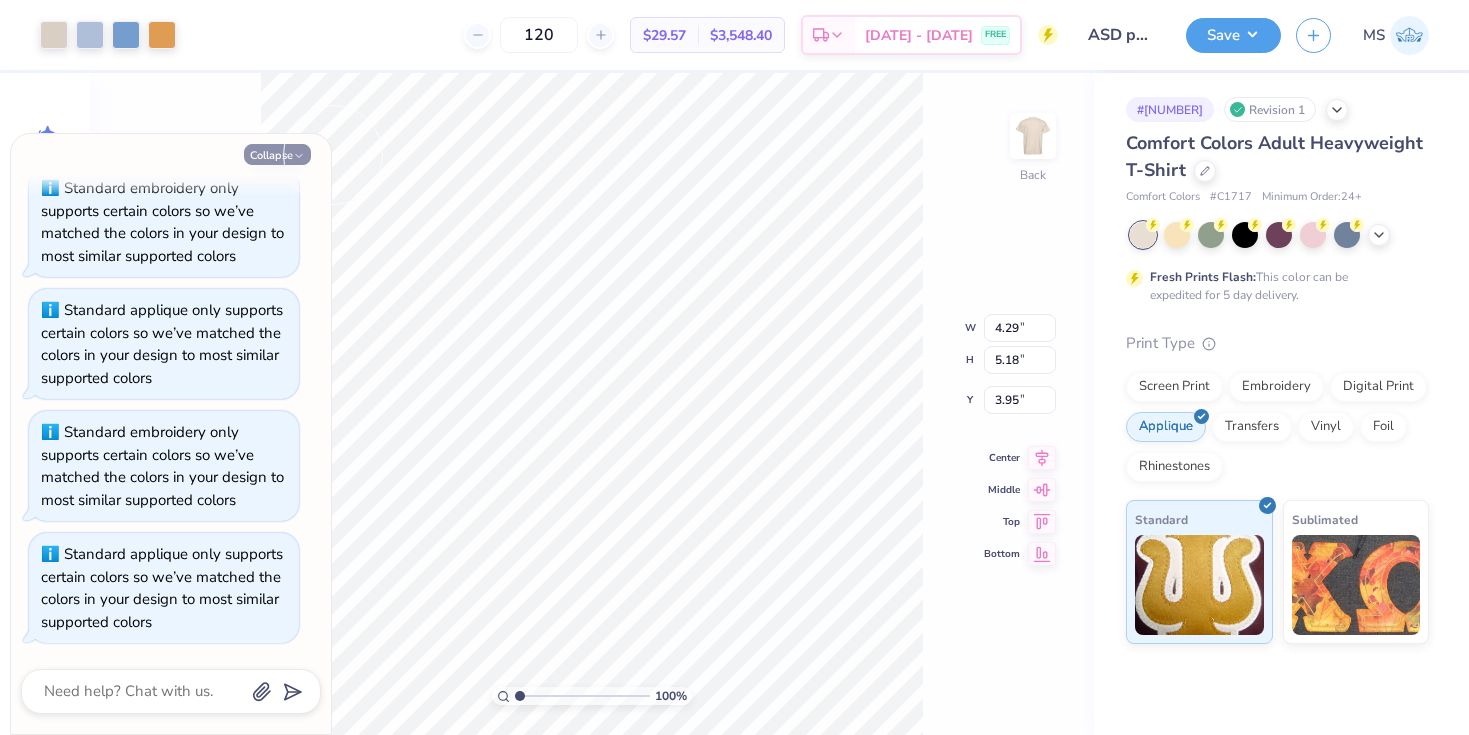 click on "Collapse" at bounding box center [277, 154] 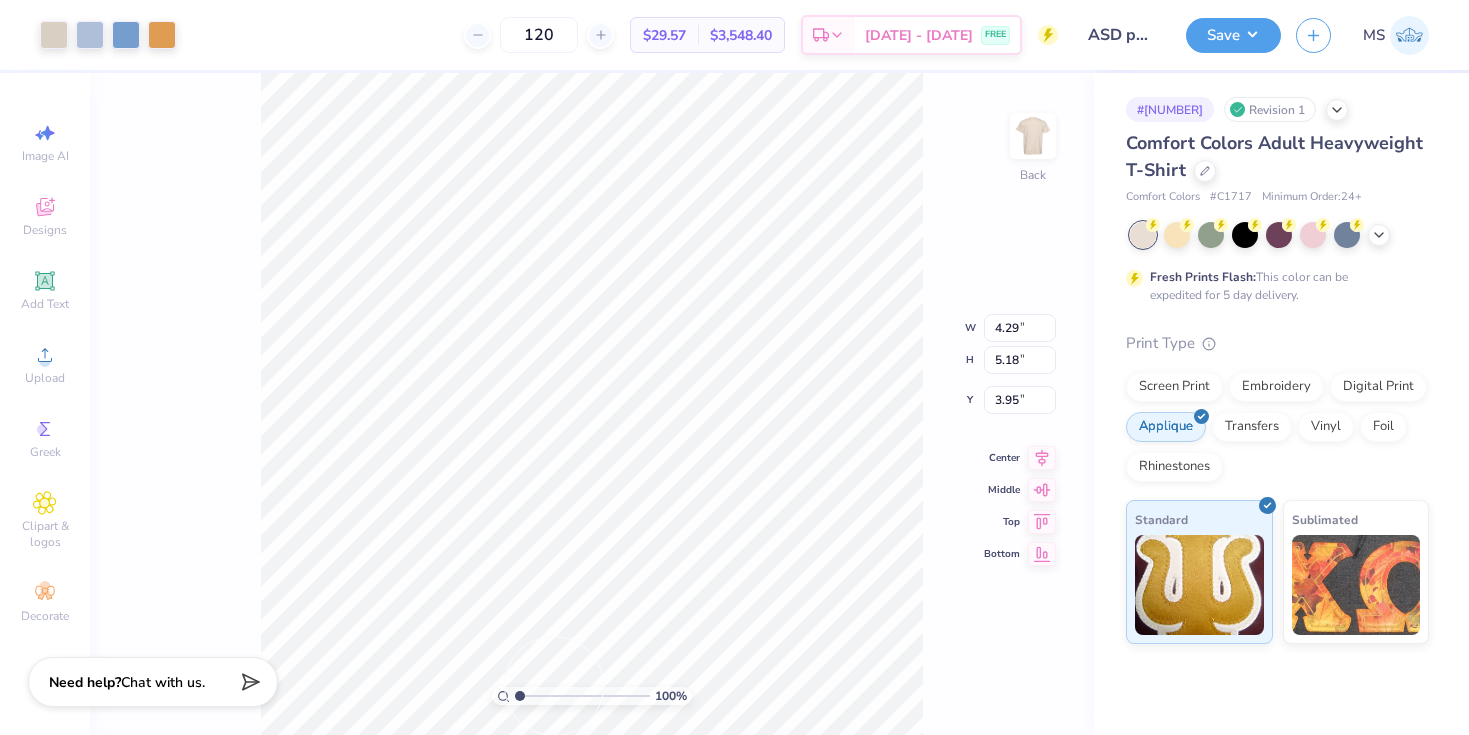 drag, startPoint x: 523, startPoint y: 692, endPoint x: 585, endPoint y: 699, distance: 62.39391 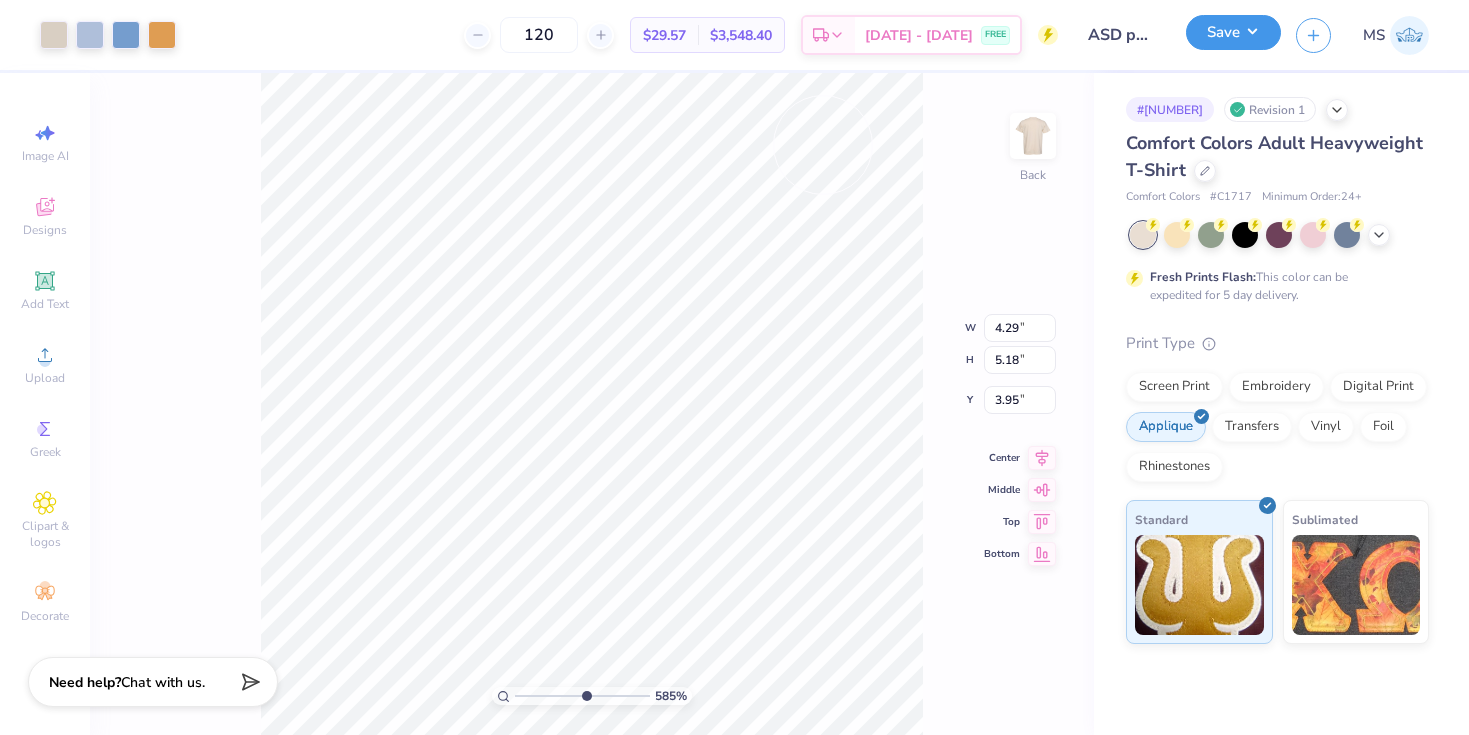 click on "Save" at bounding box center (1233, 32) 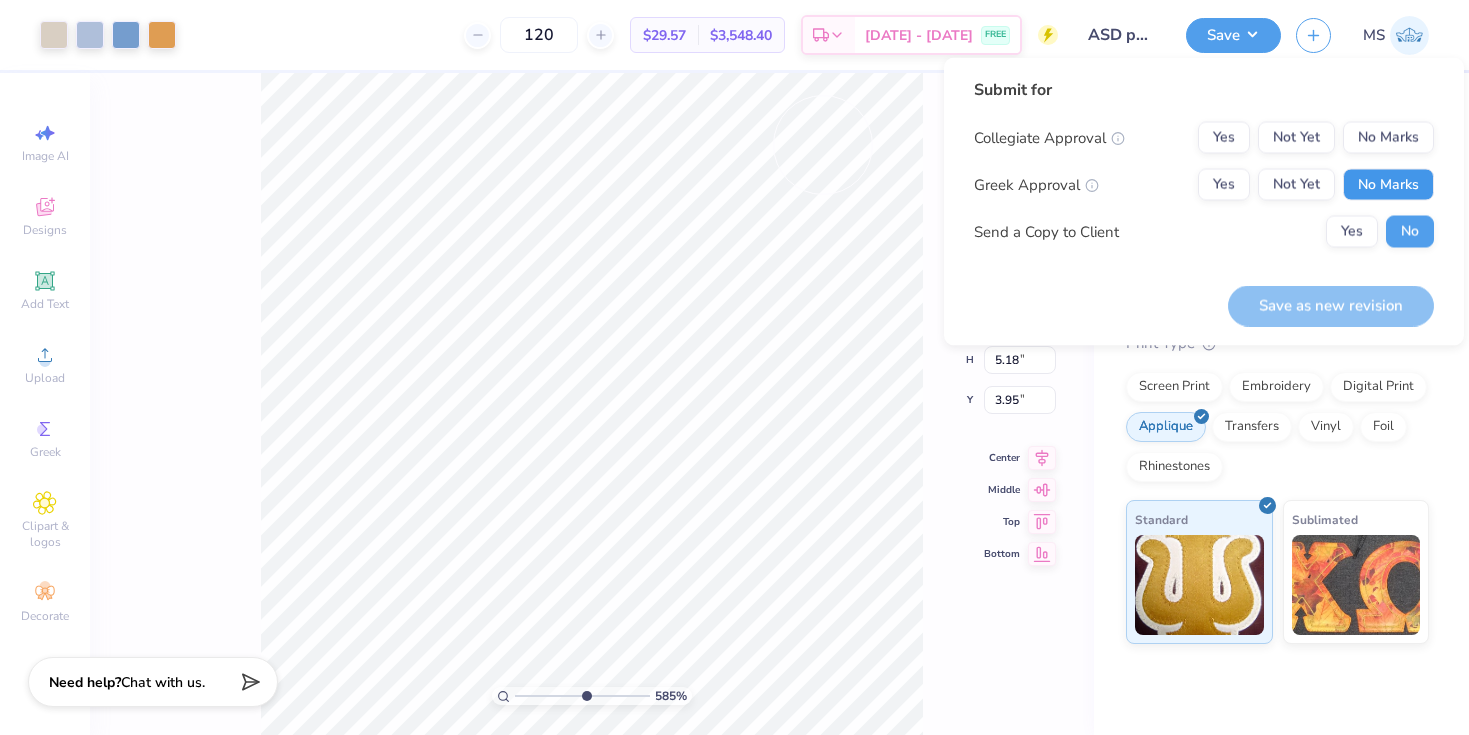 click on "No Marks" at bounding box center [1388, 185] 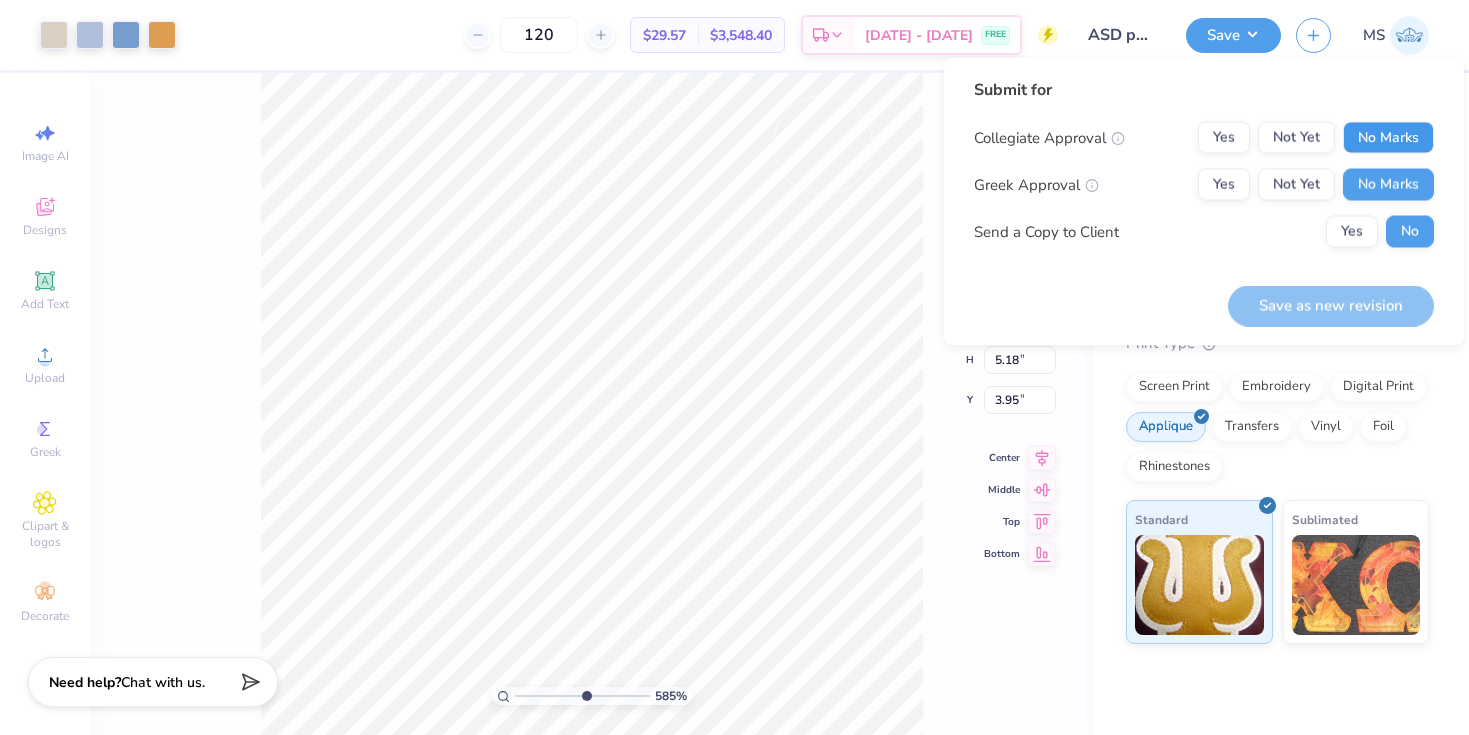 click on "No Marks" at bounding box center (1388, 138) 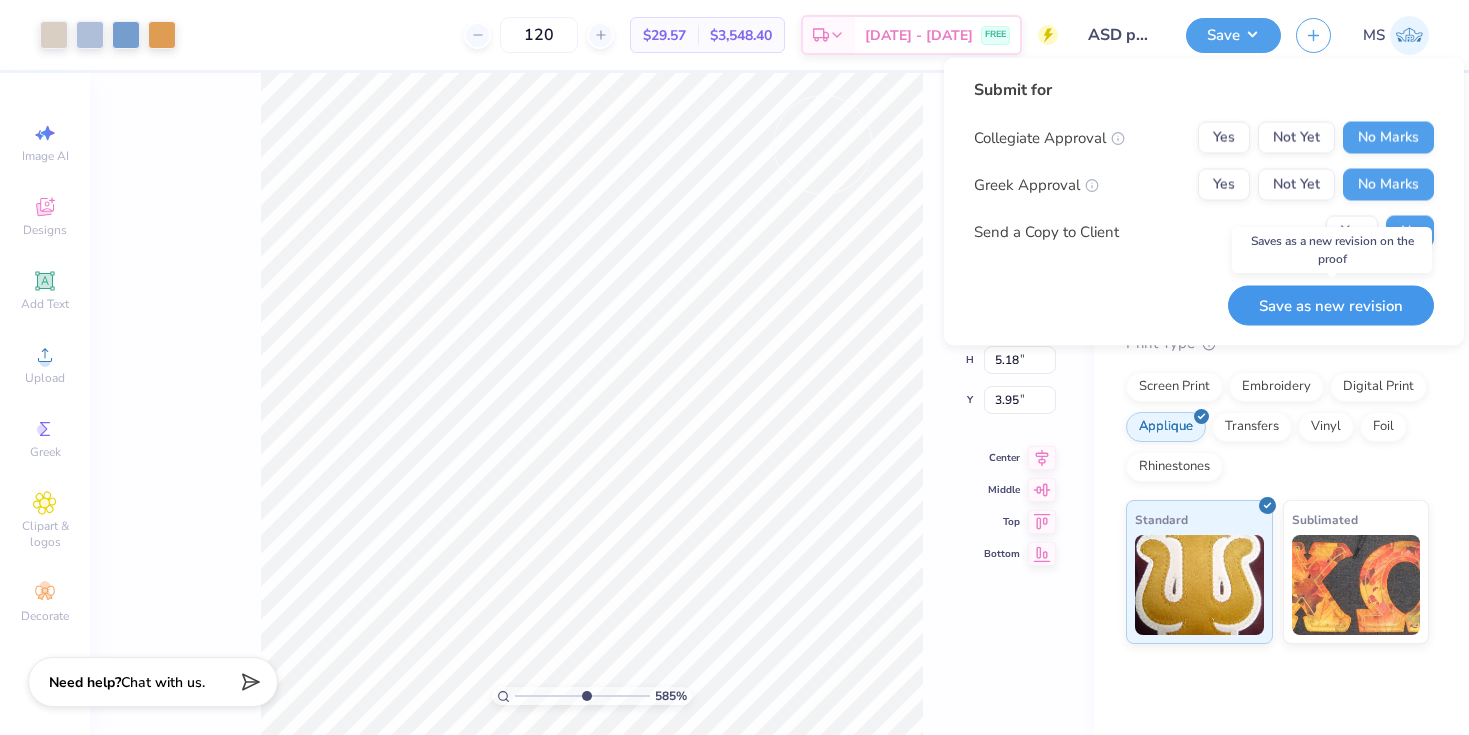 click on "Save as new revision" at bounding box center (1331, 305) 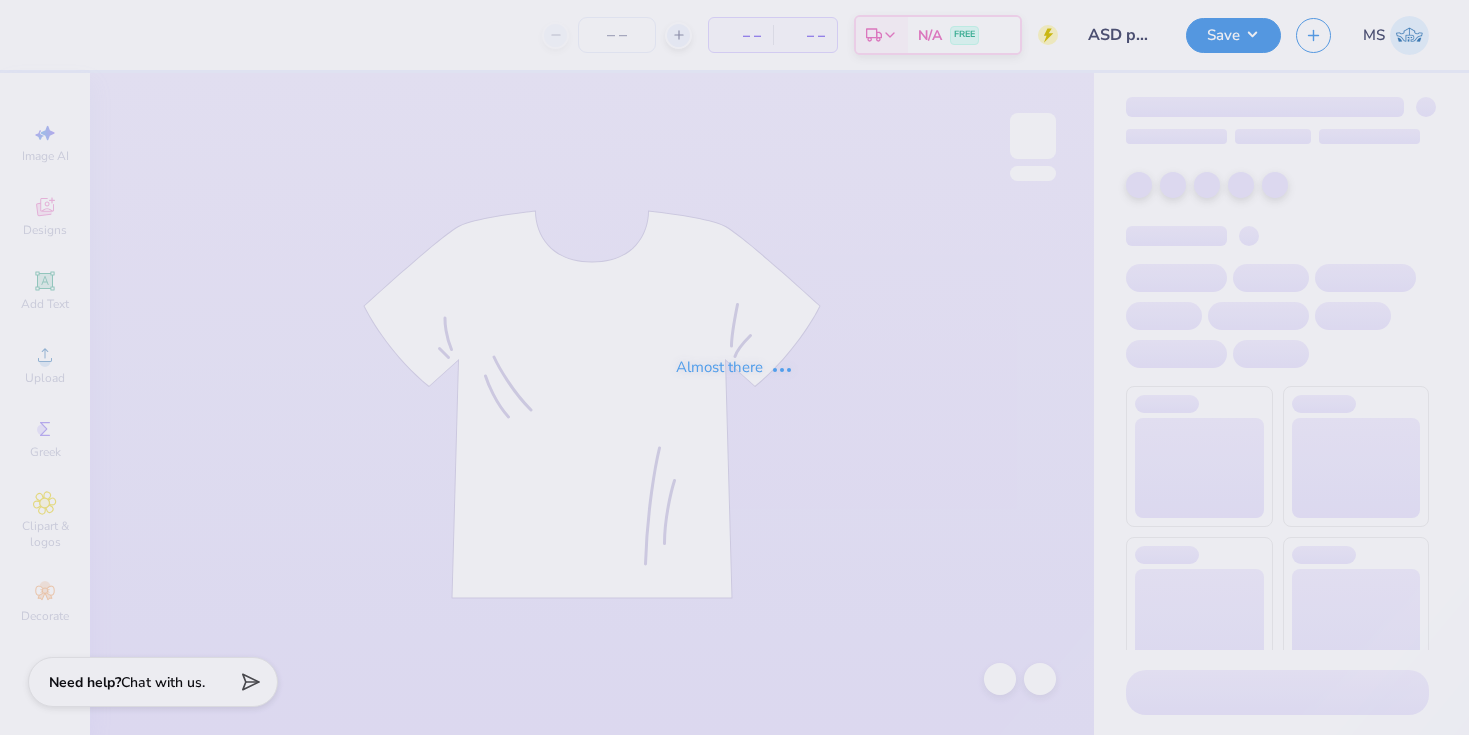 scroll, scrollTop: 0, scrollLeft: 0, axis: both 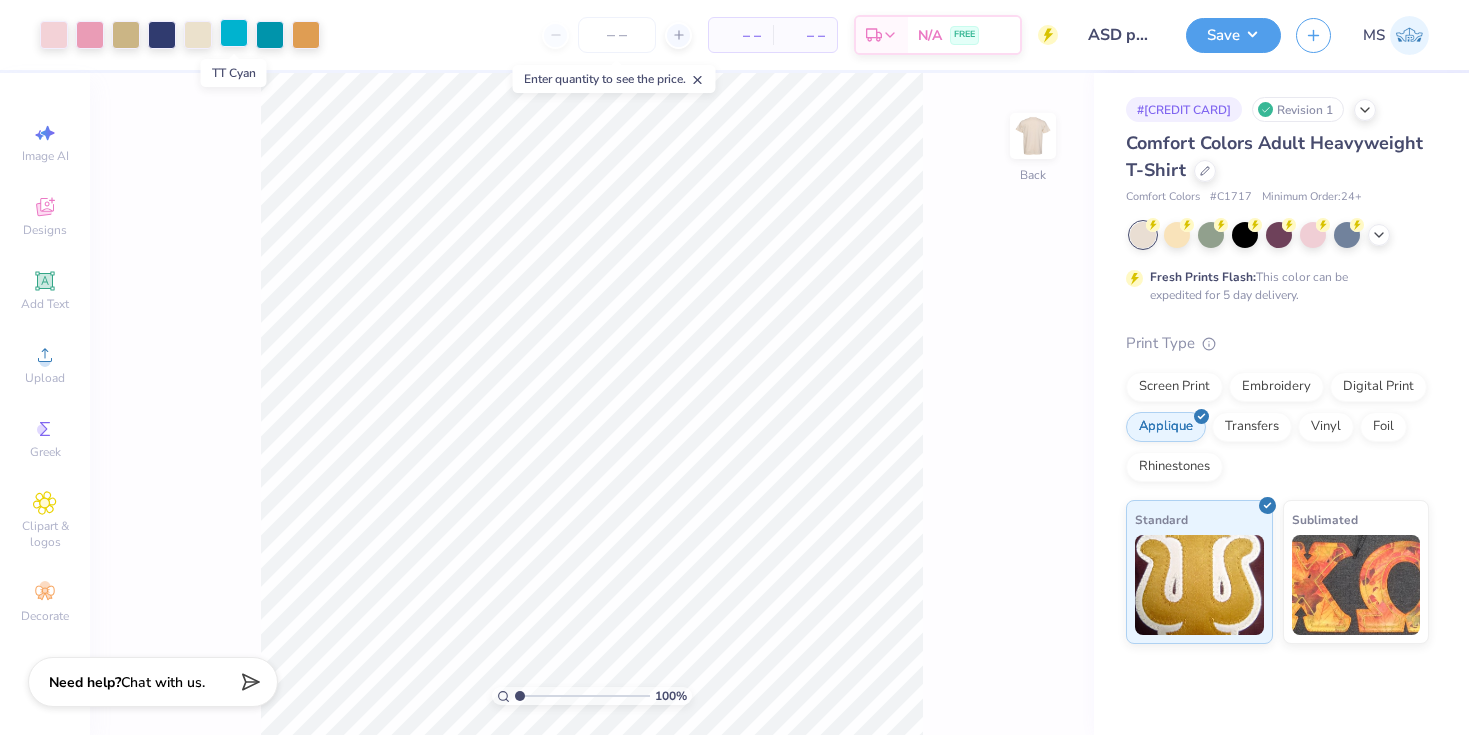 click at bounding box center [234, 33] 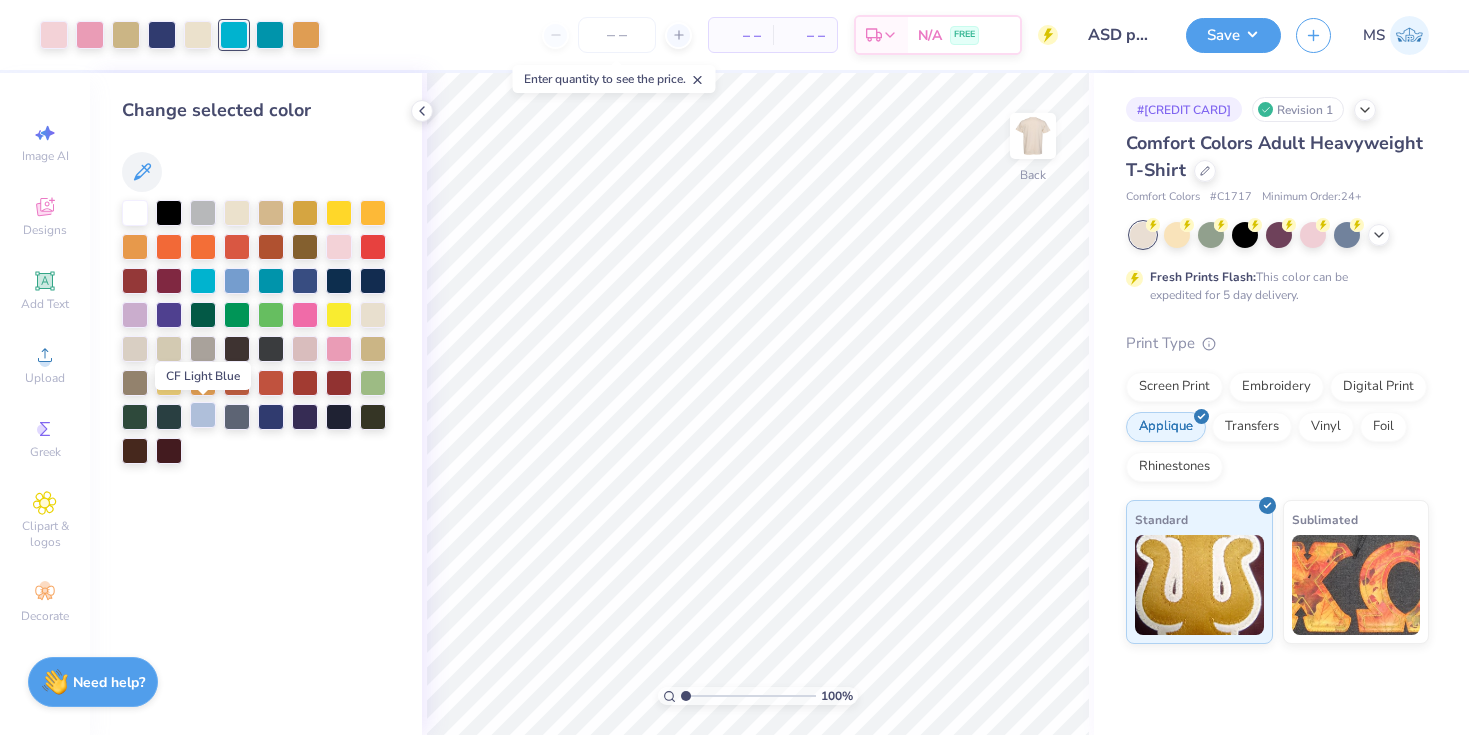 click at bounding box center [203, 415] 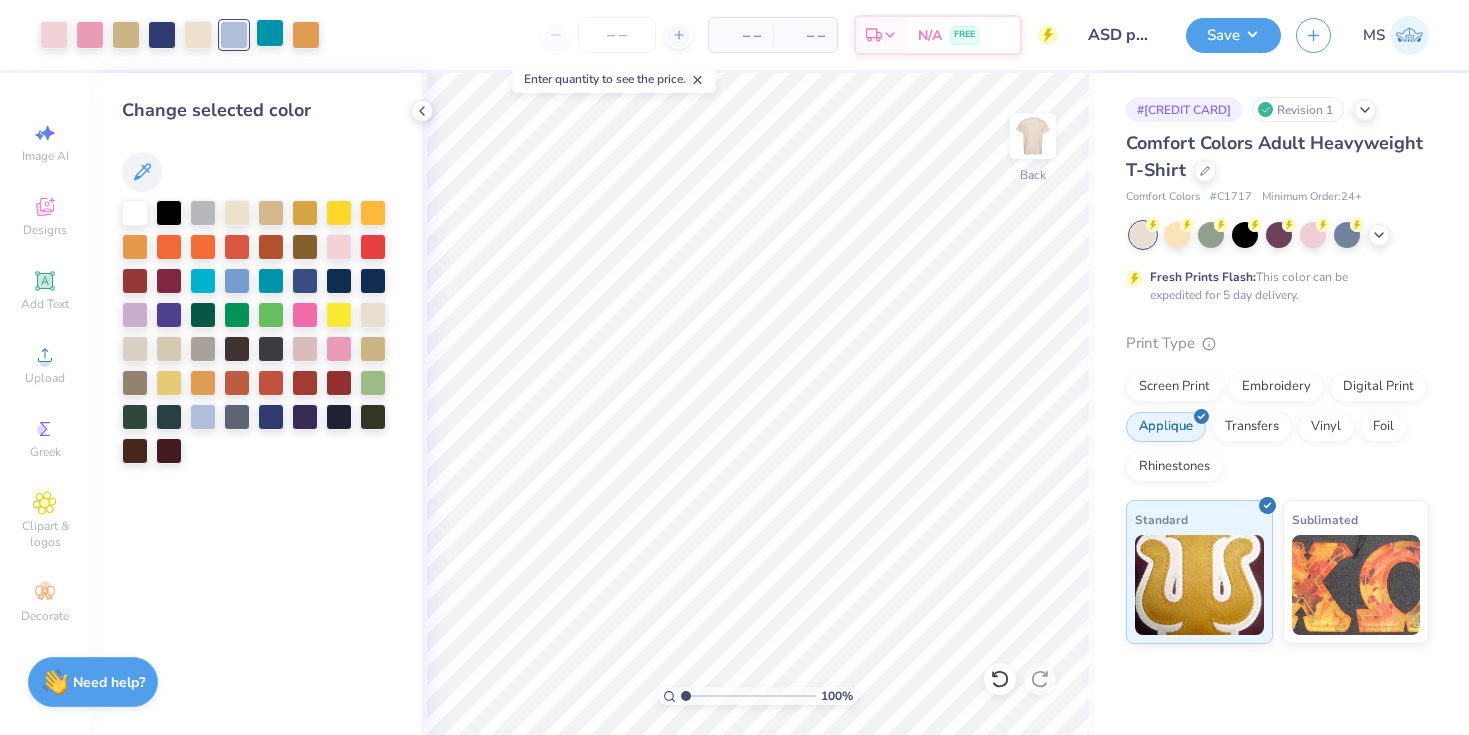 click at bounding box center (270, 33) 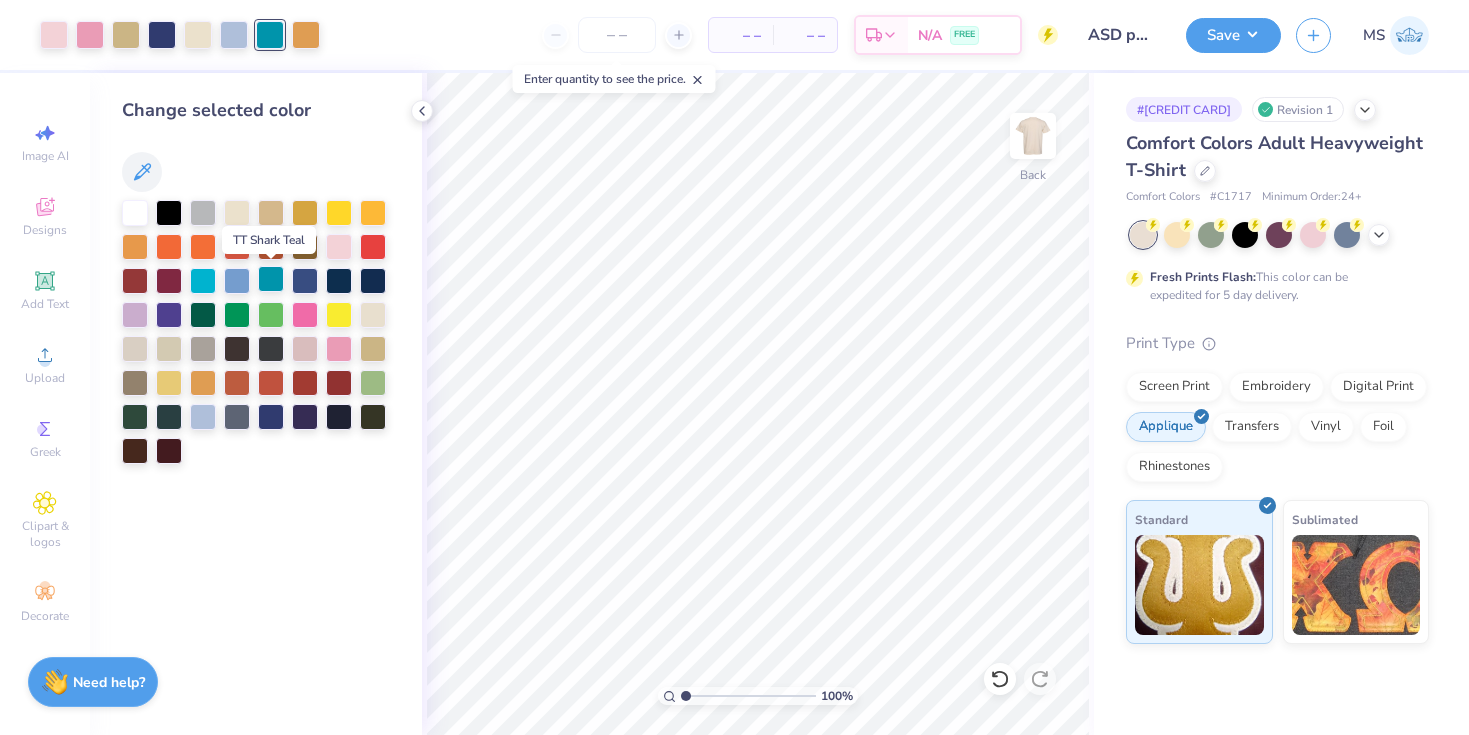 click at bounding box center [271, 279] 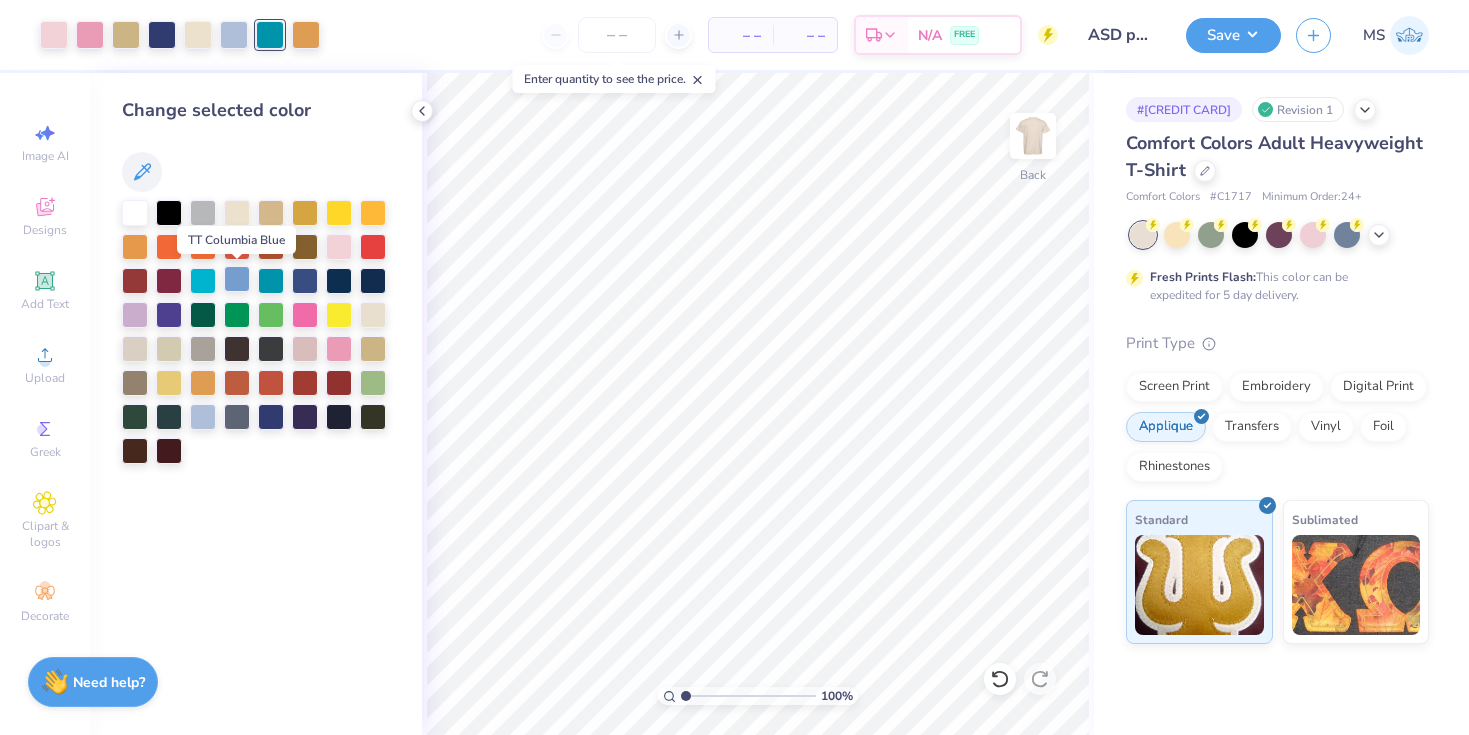 click at bounding box center (237, 279) 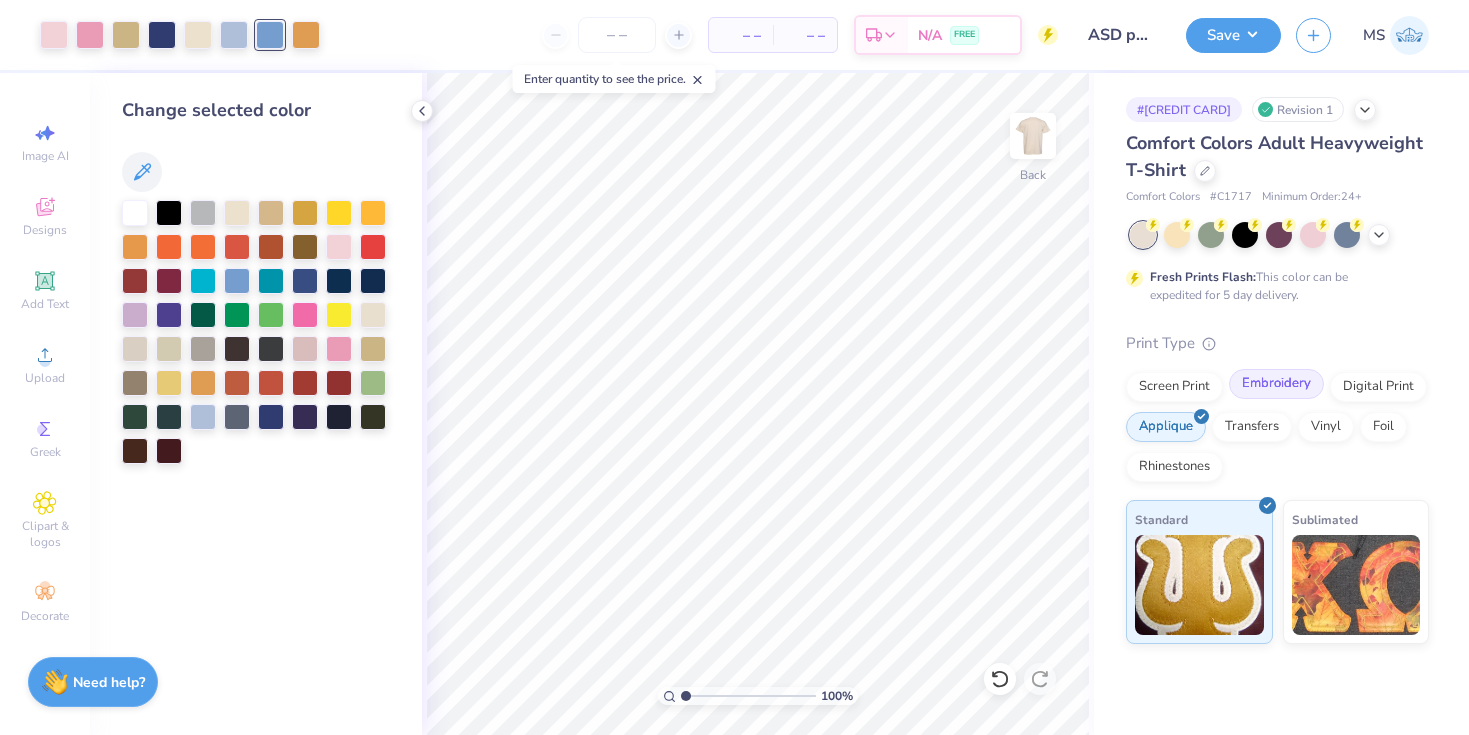 click on "Embroidery" at bounding box center [1276, 384] 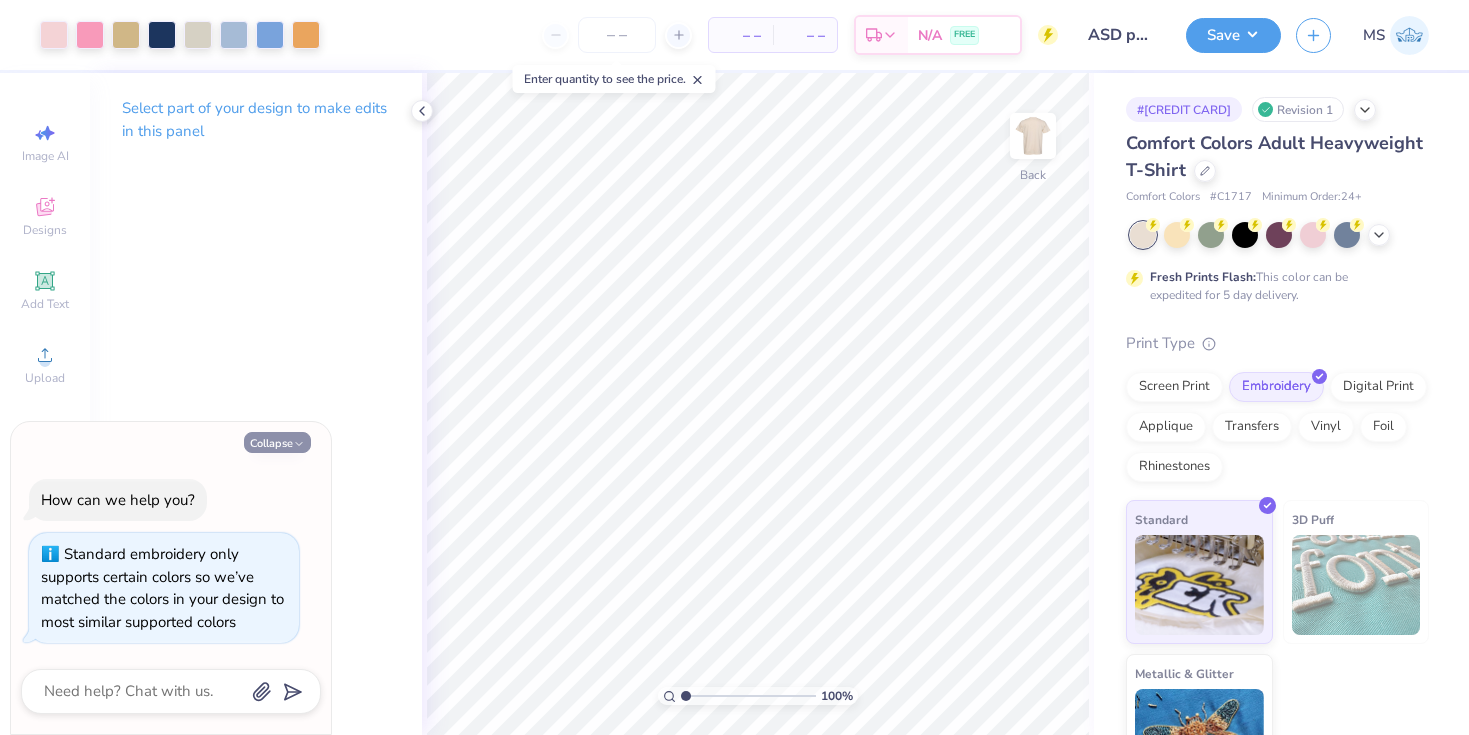 click on "Collapse" at bounding box center [277, 442] 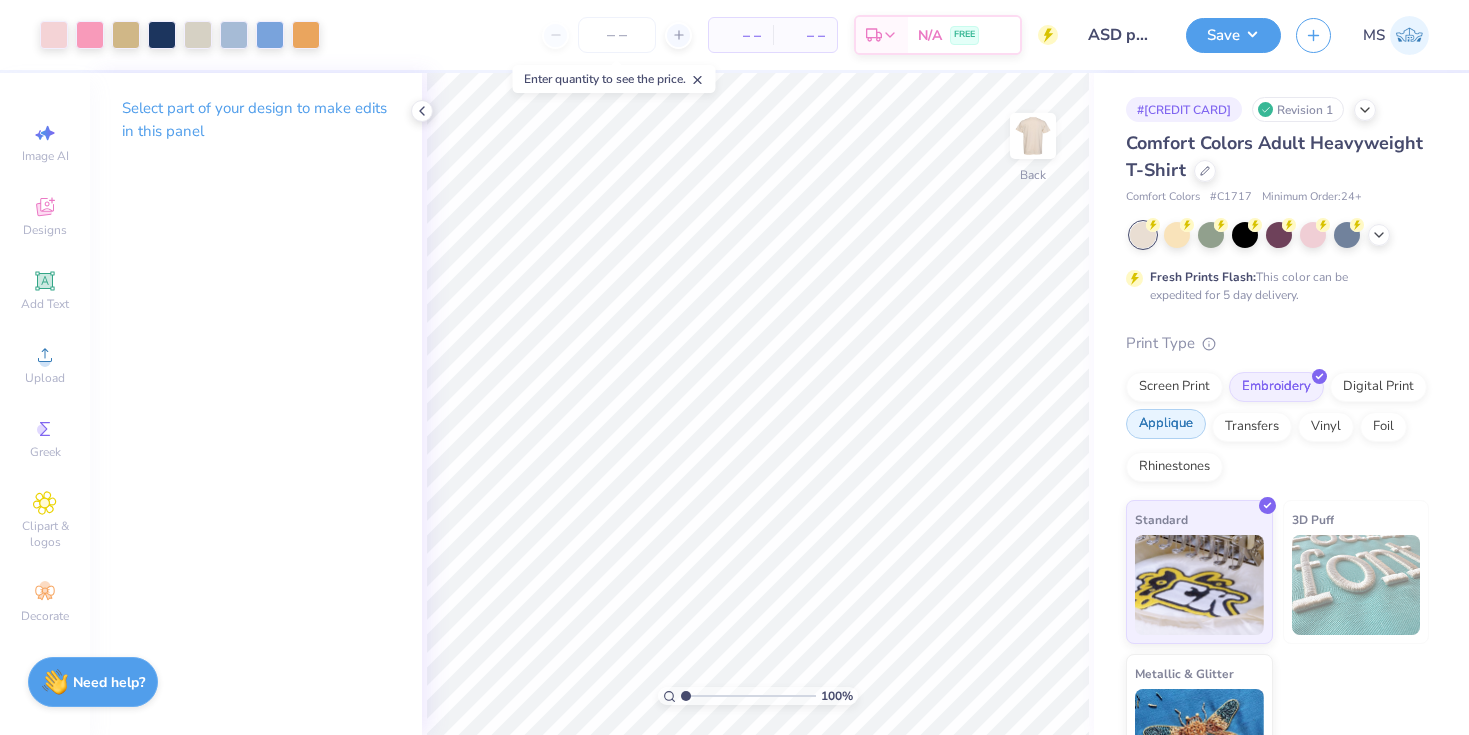click on "Applique" at bounding box center (1166, 424) 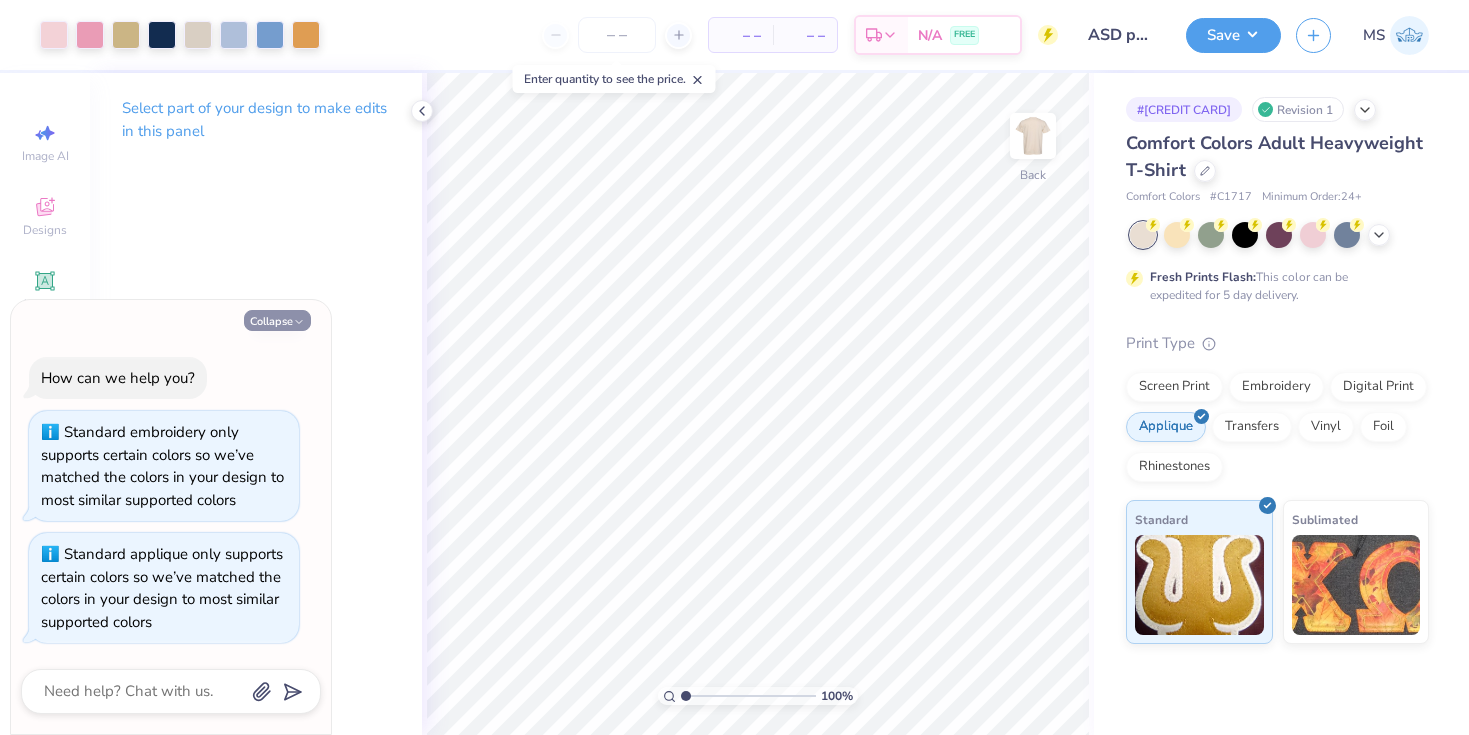 click on "Collapse" at bounding box center (277, 320) 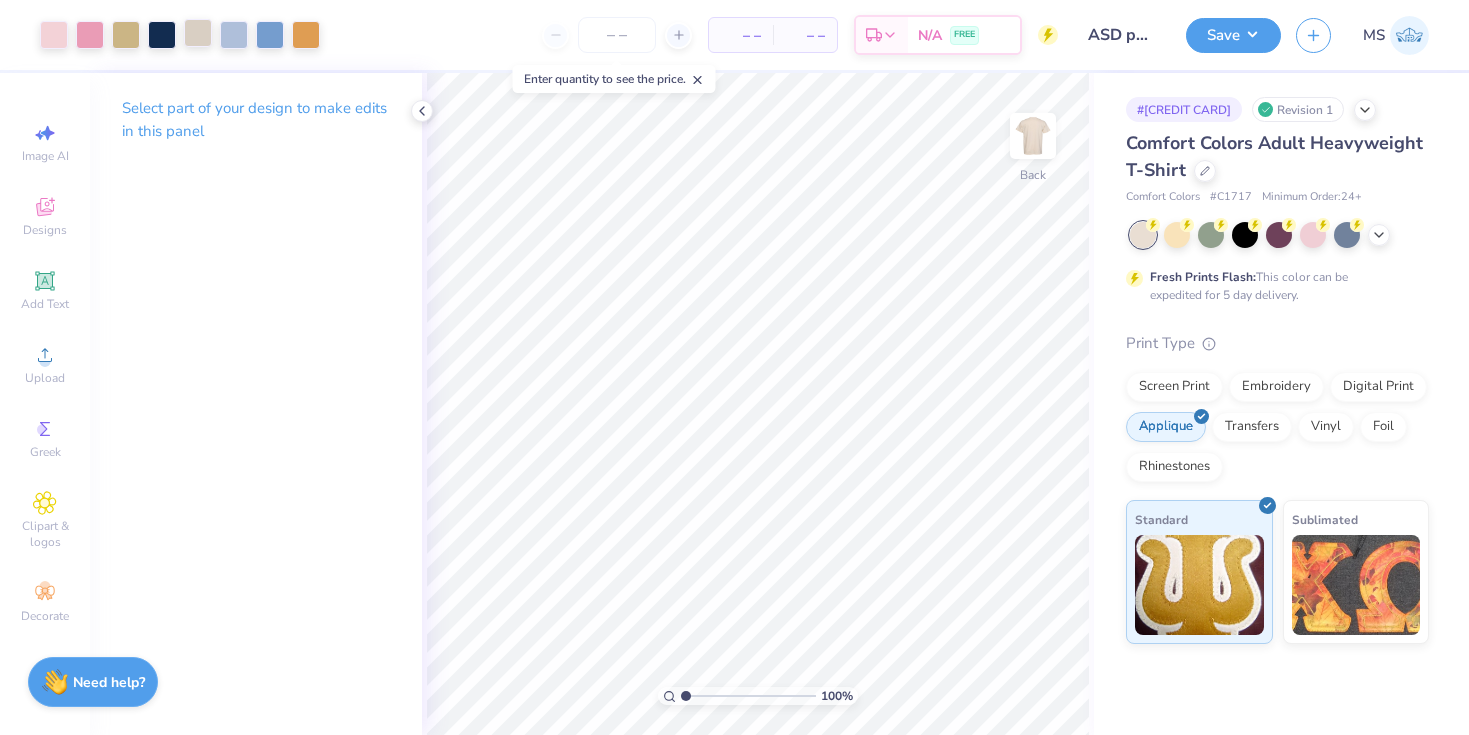 click at bounding box center (198, 33) 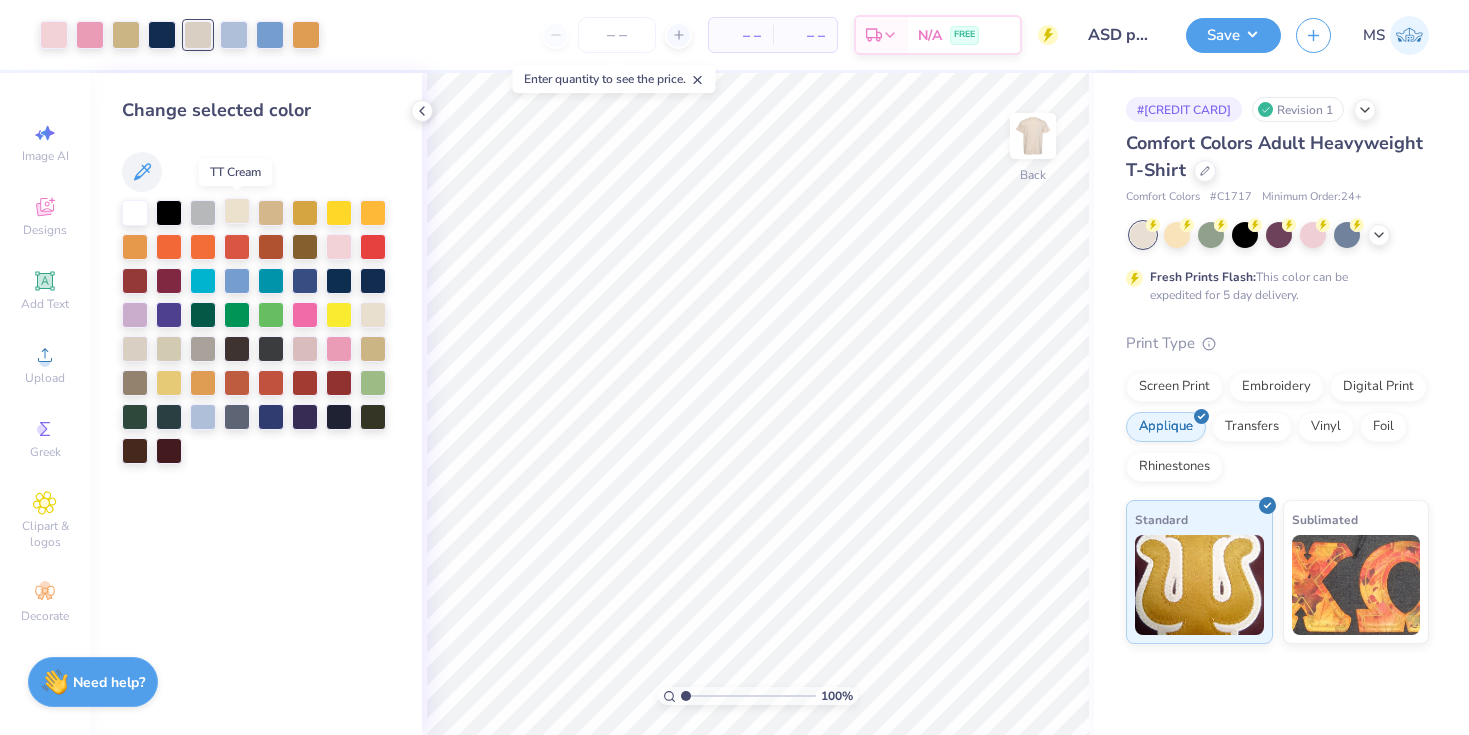click at bounding box center [237, 211] 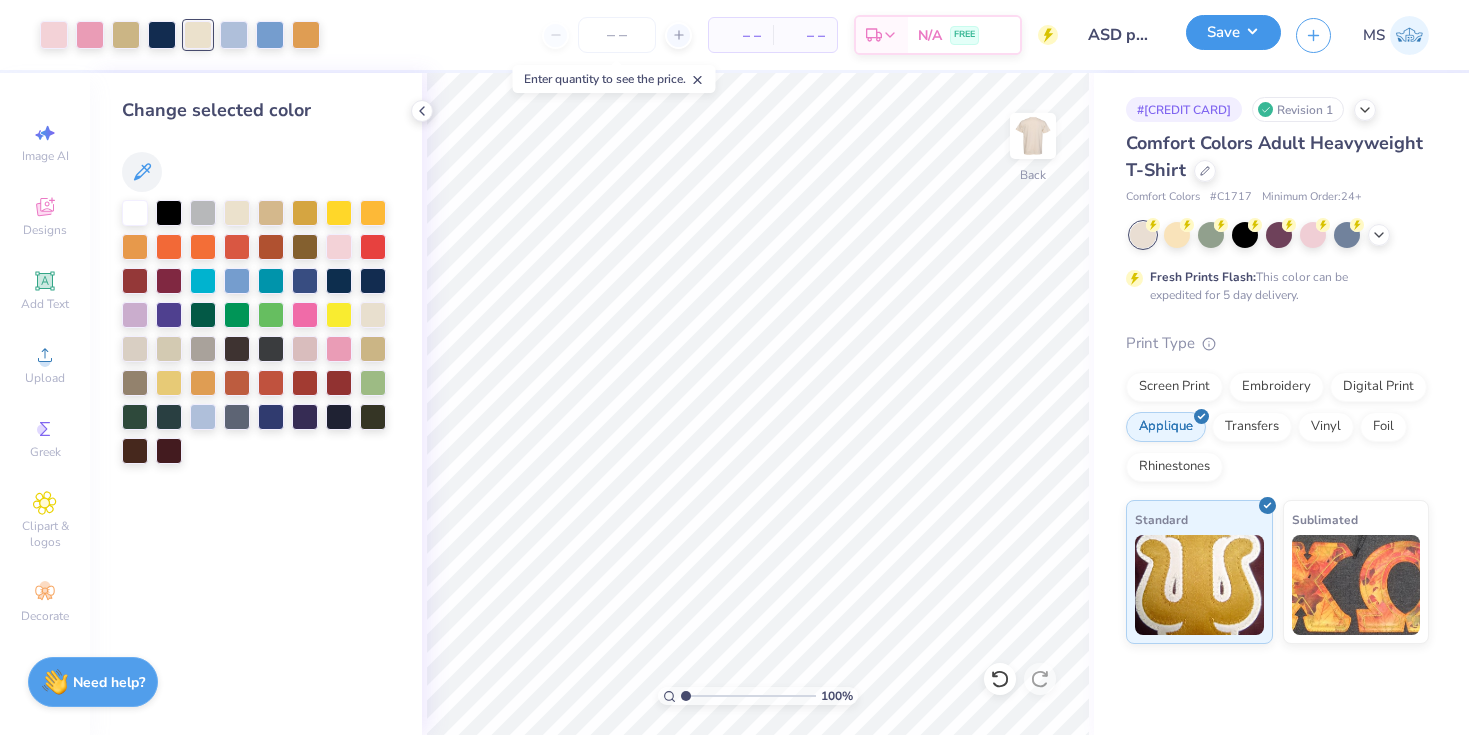 click on "Save" at bounding box center [1233, 32] 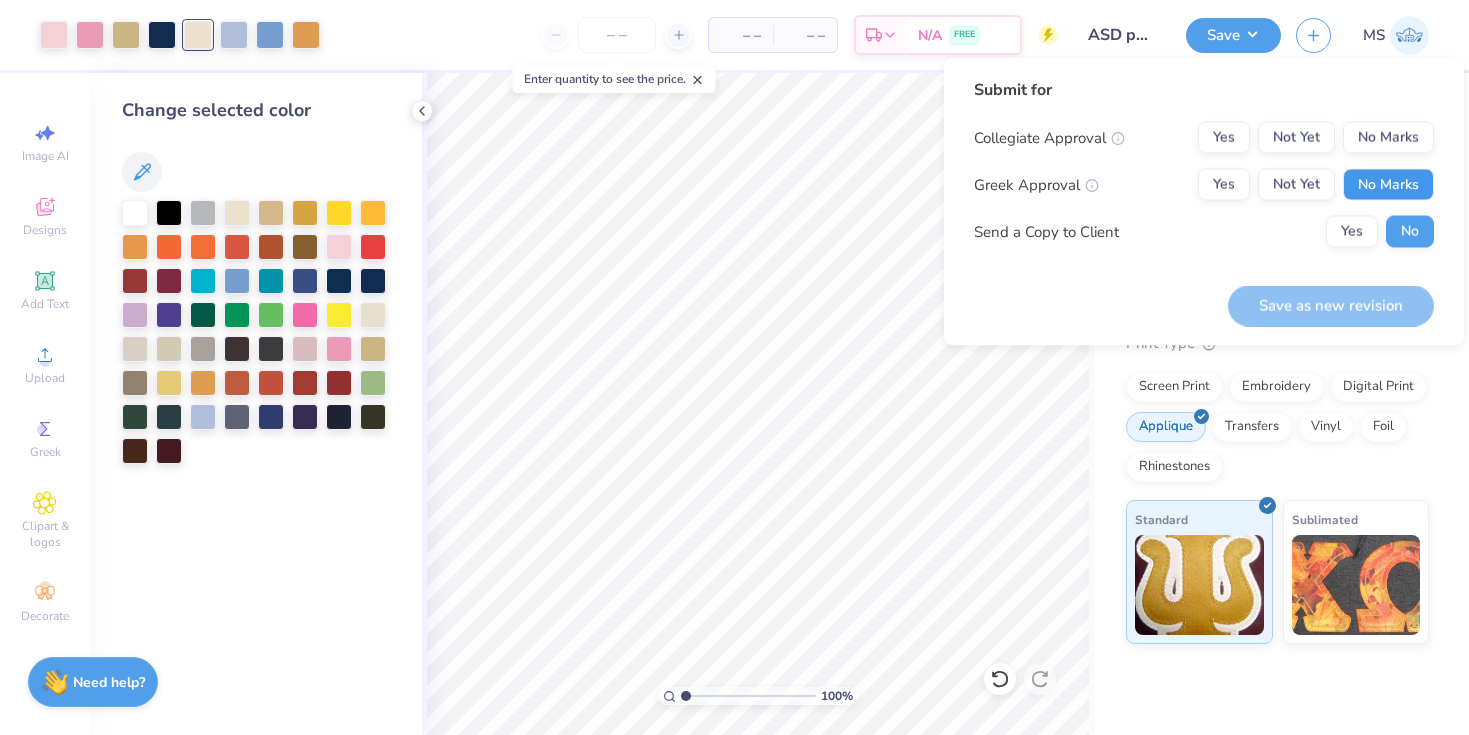 click on "No Marks" at bounding box center (1388, 185) 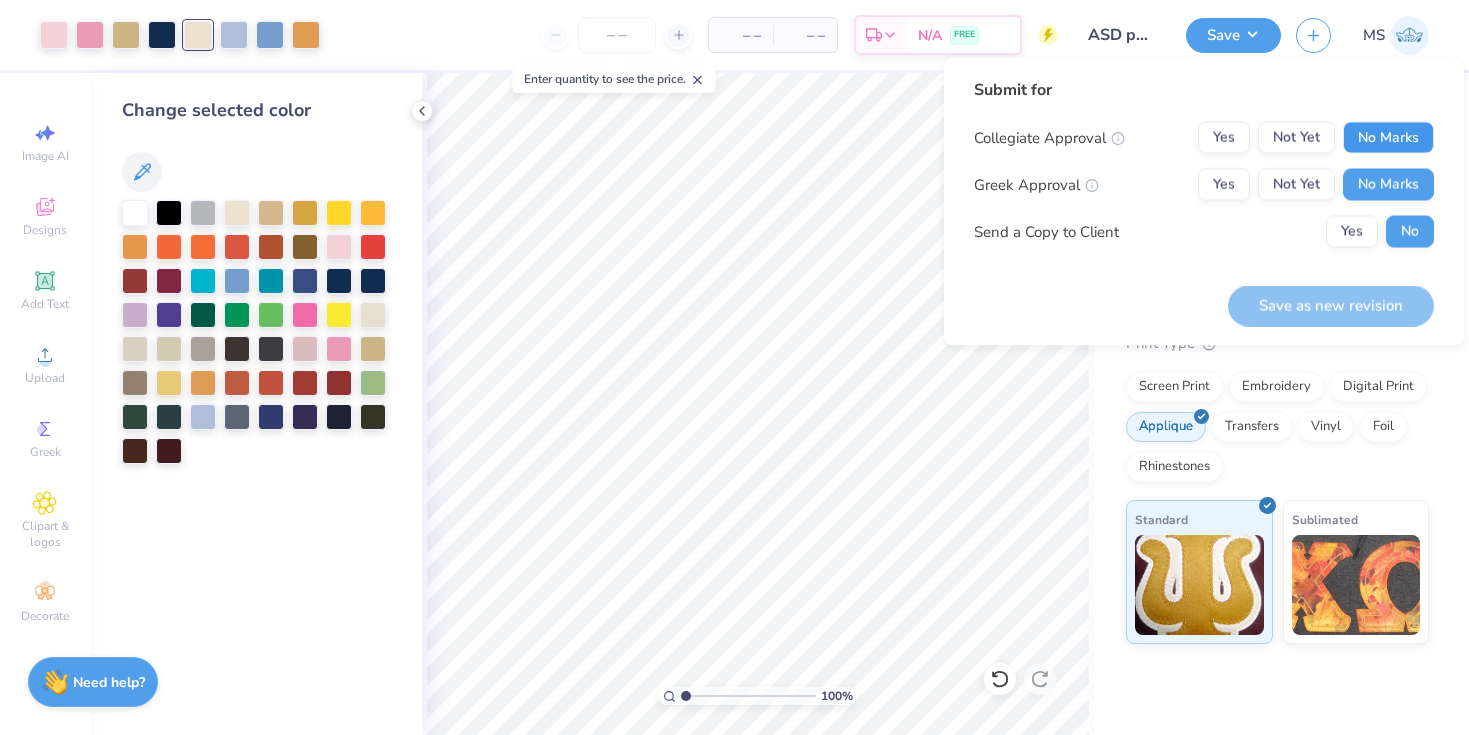 click on "No Marks" at bounding box center [1388, 138] 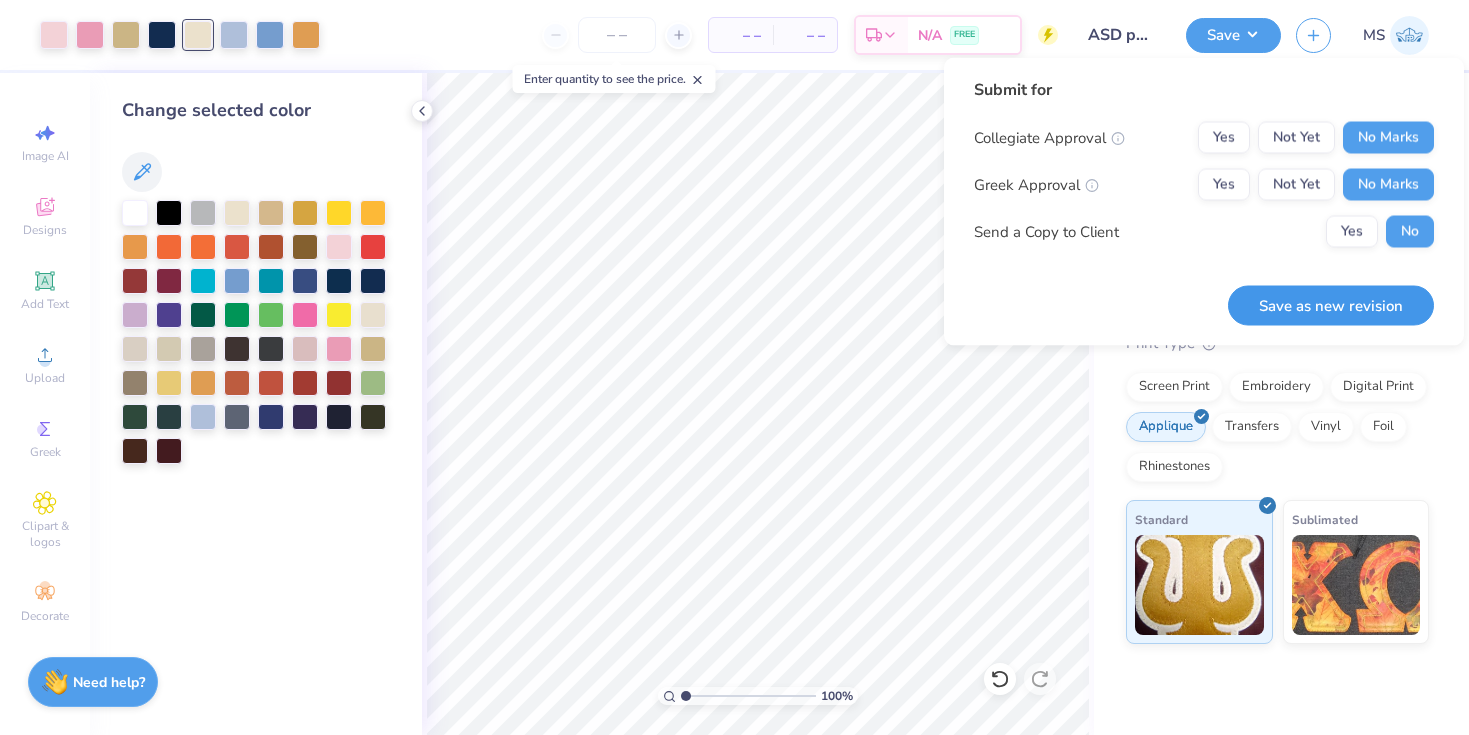 click on "Save as new revision" at bounding box center [1331, 305] 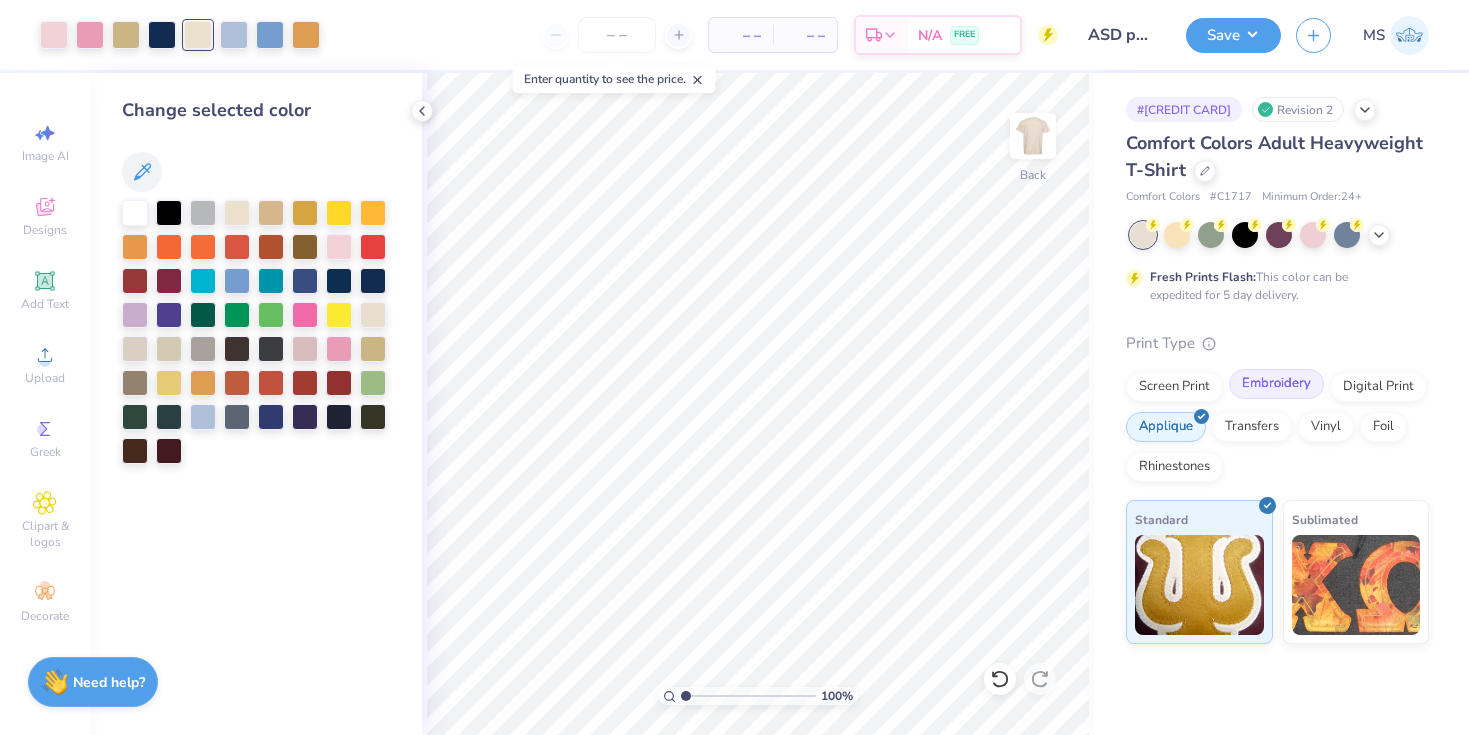 click on "Embroidery" at bounding box center [1276, 384] 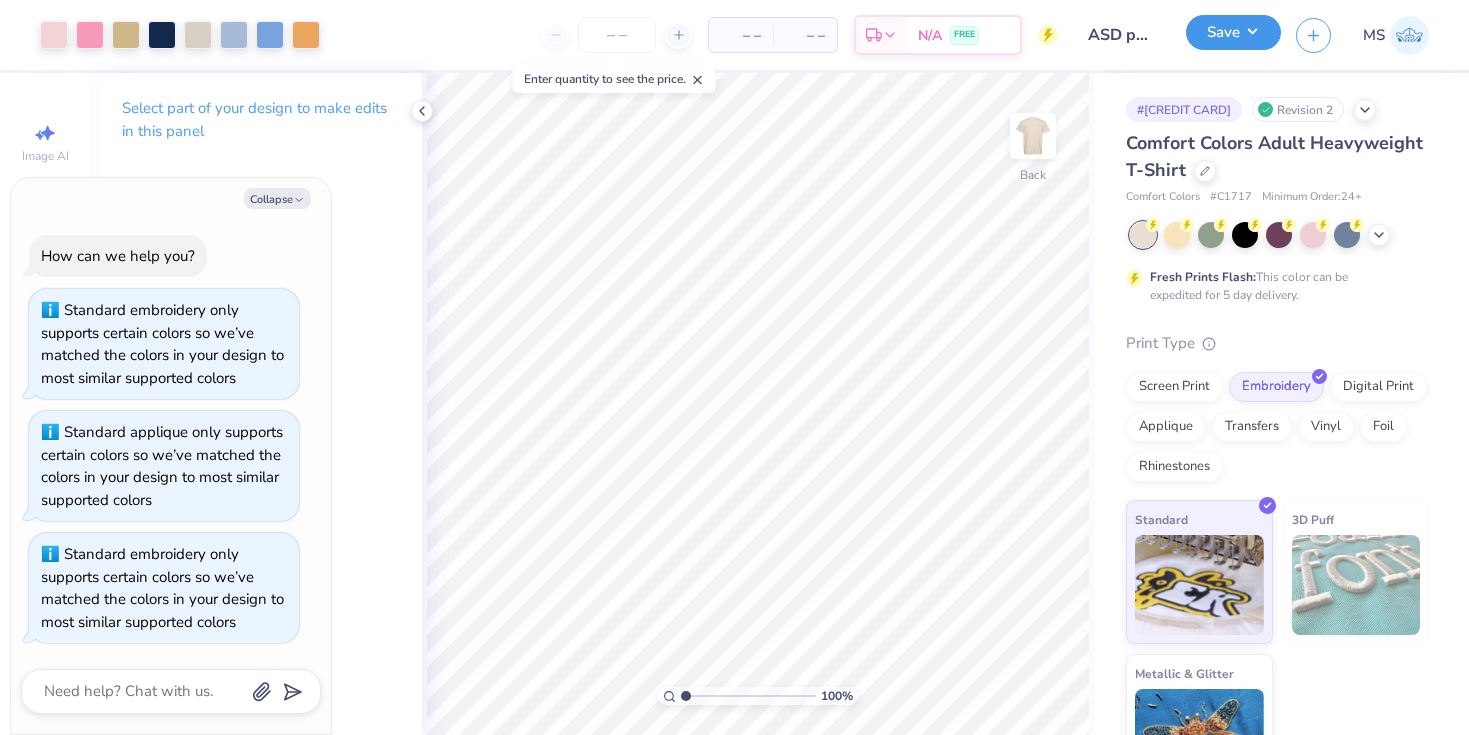 click on "Save" at bounding box center (1233, 32) 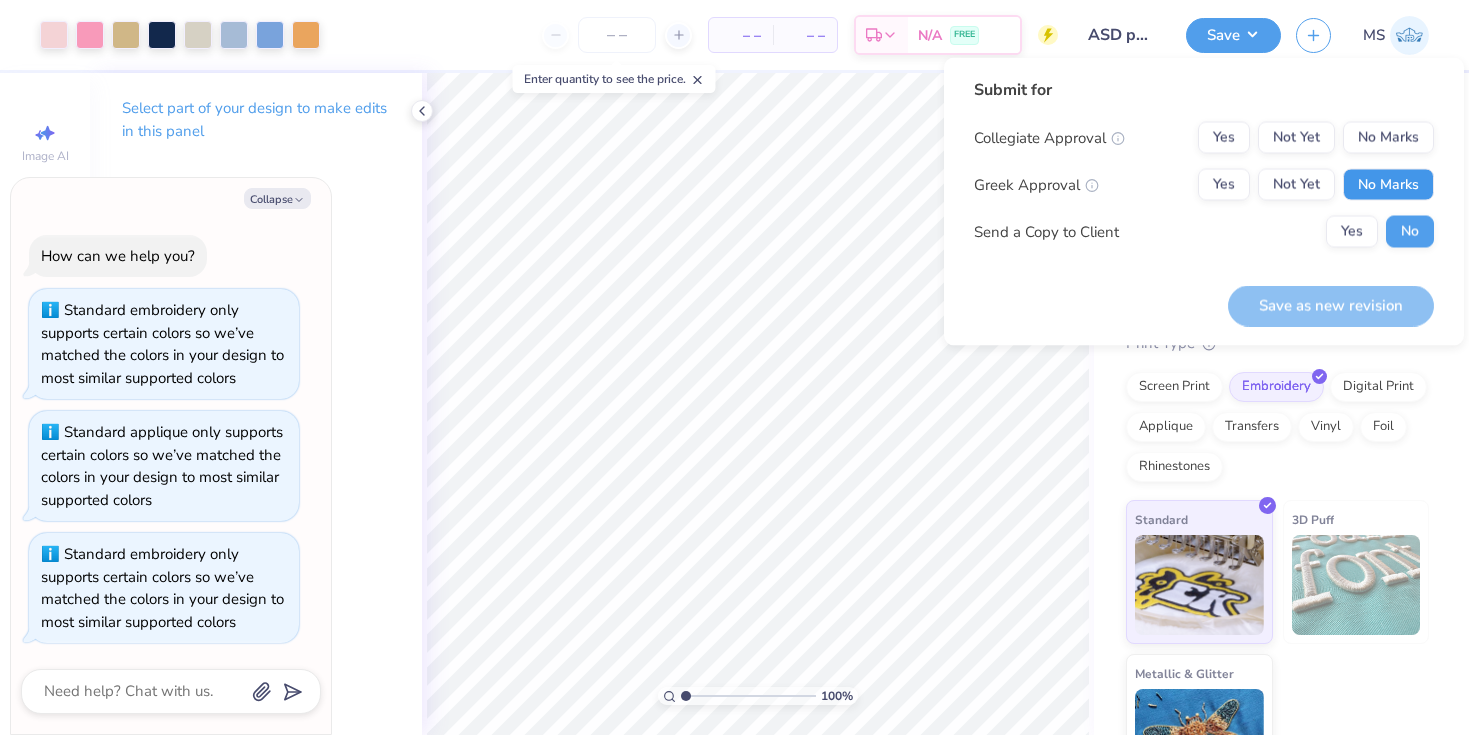 click on "No Marks" at bounding box center [1388, 185] 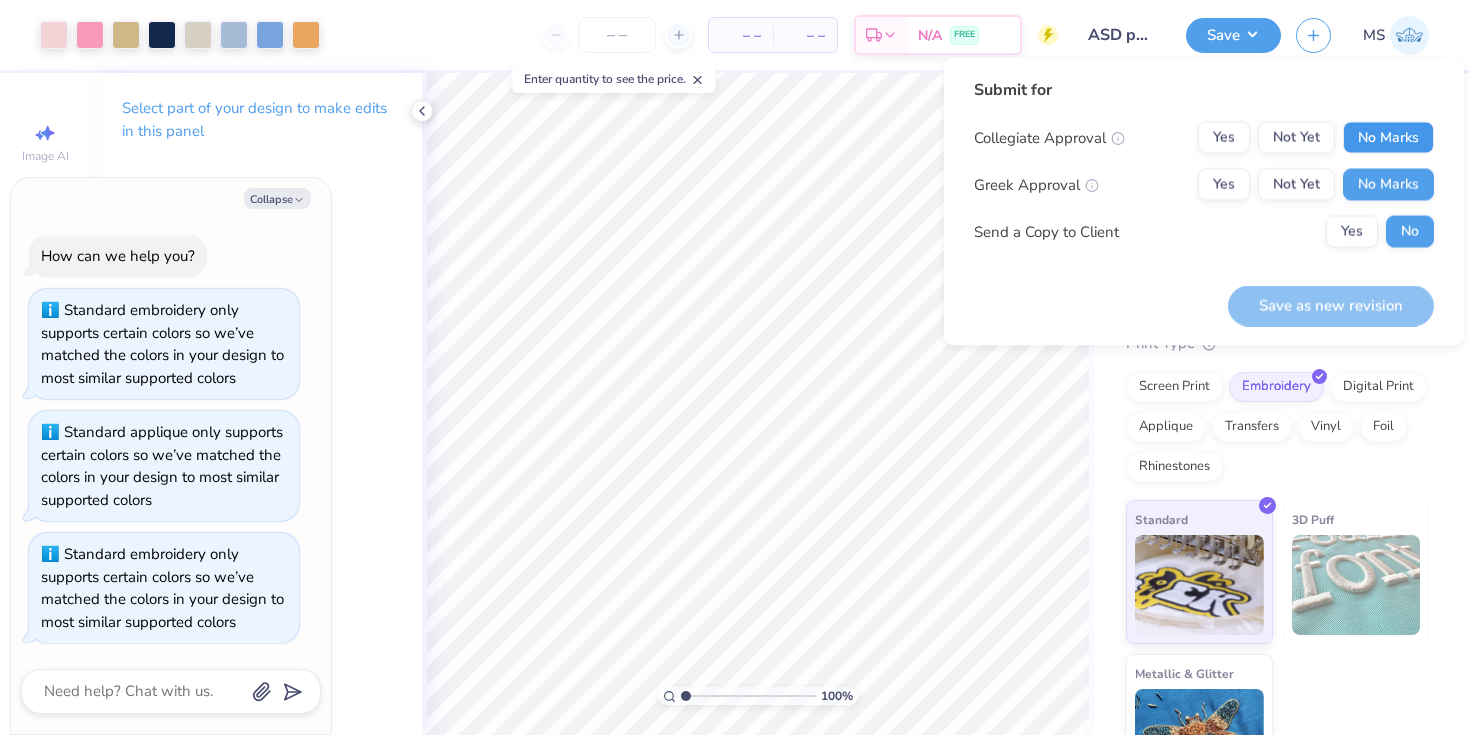 click on "No Marks" at bounding box center [1388, 138] 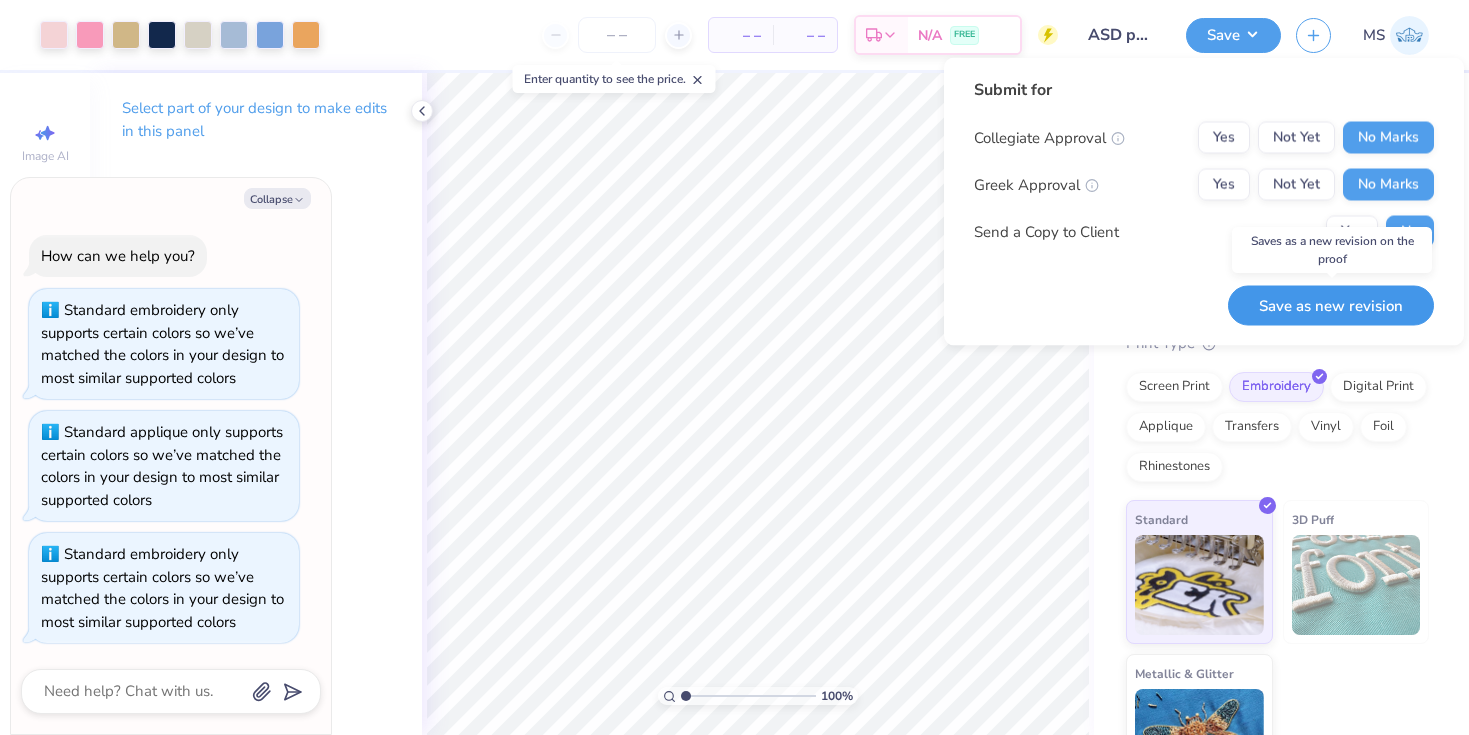 click on "Save as new revision" at bounding box center [1331, 305] 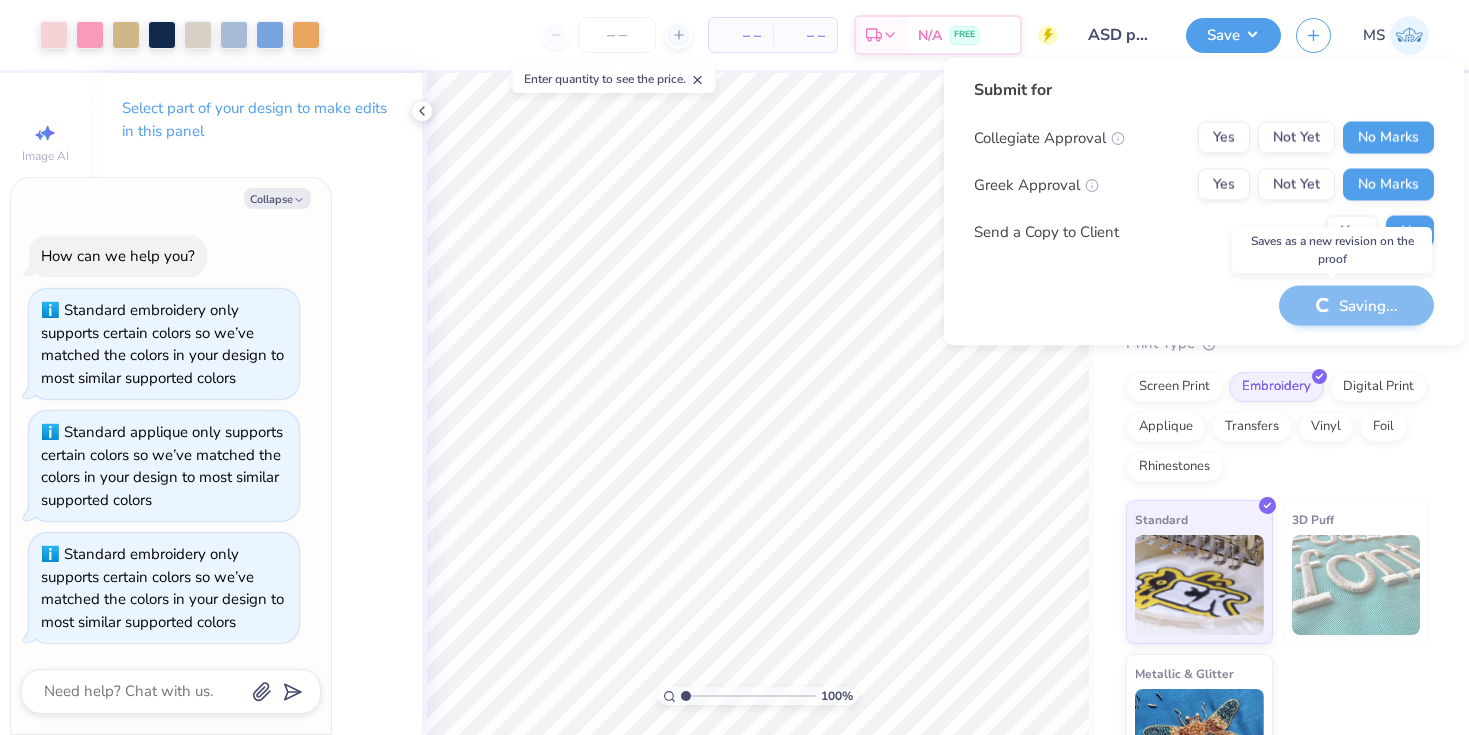 type on "x" 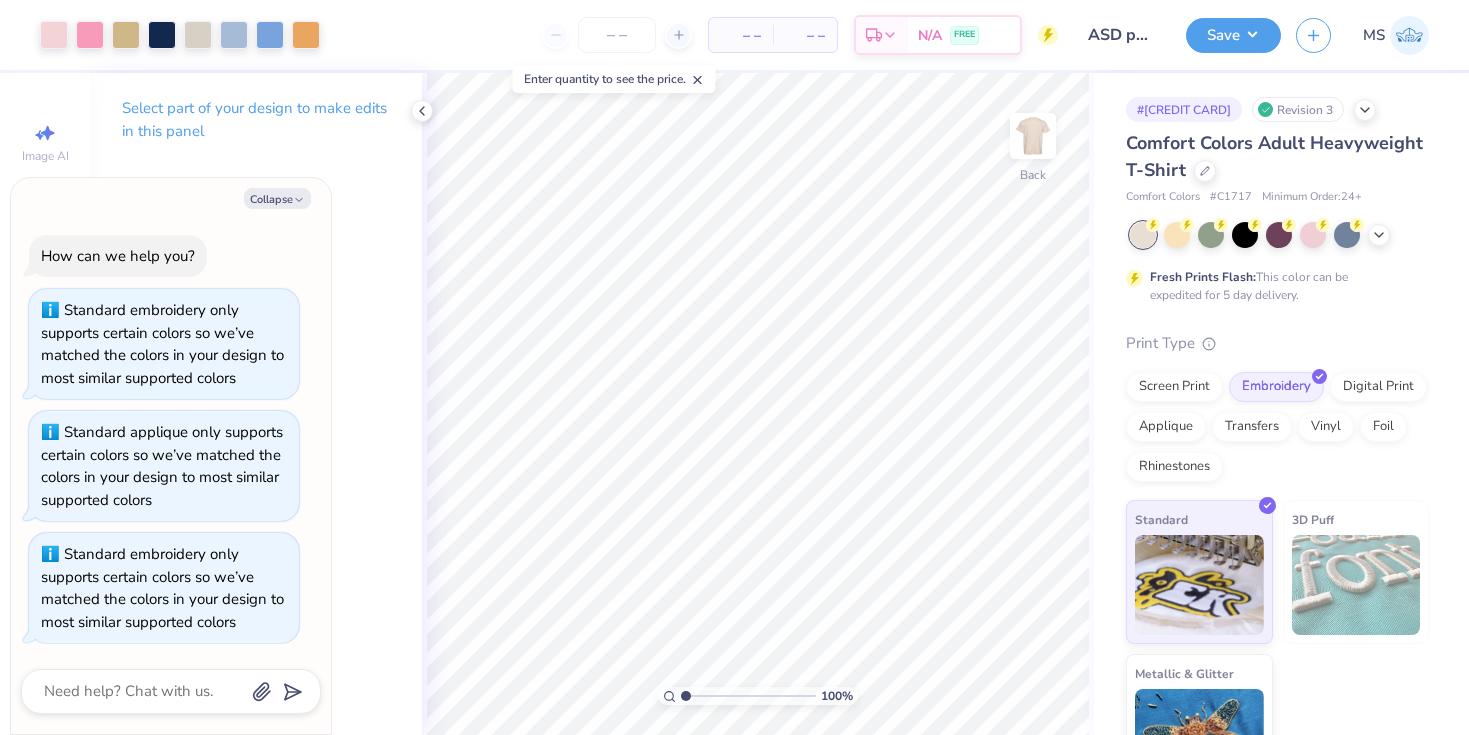 click on "– –" at bounding box center (741, 35) 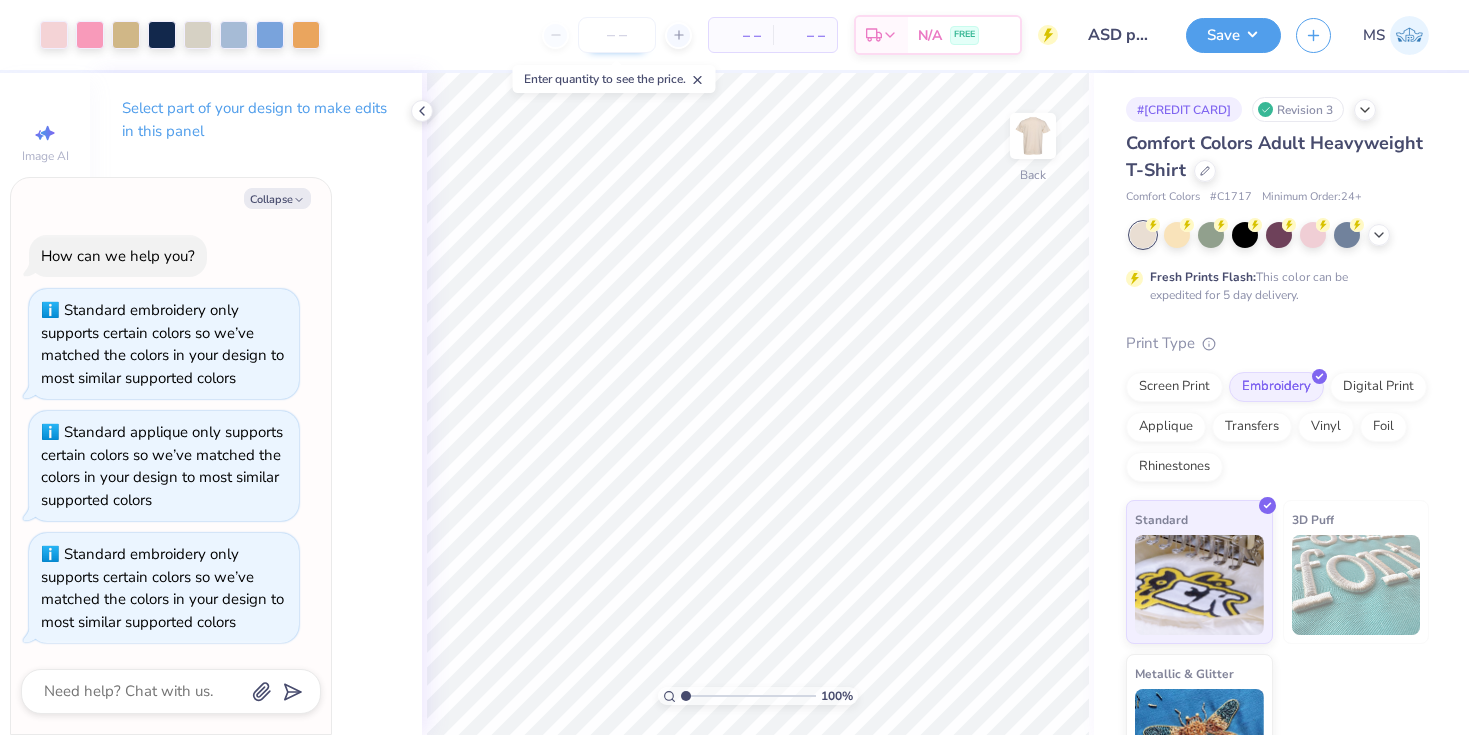 click at bounding box center (617, 35) 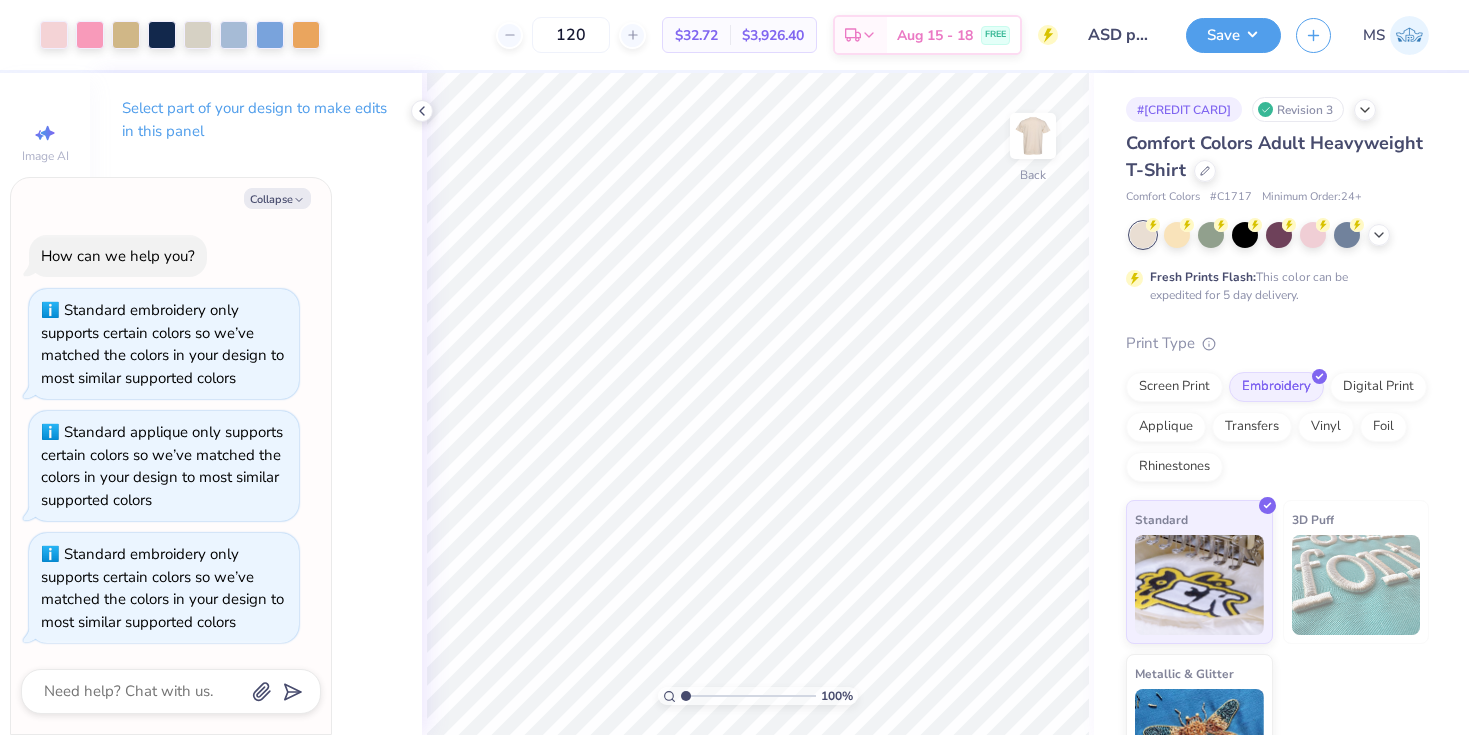 type on "120" 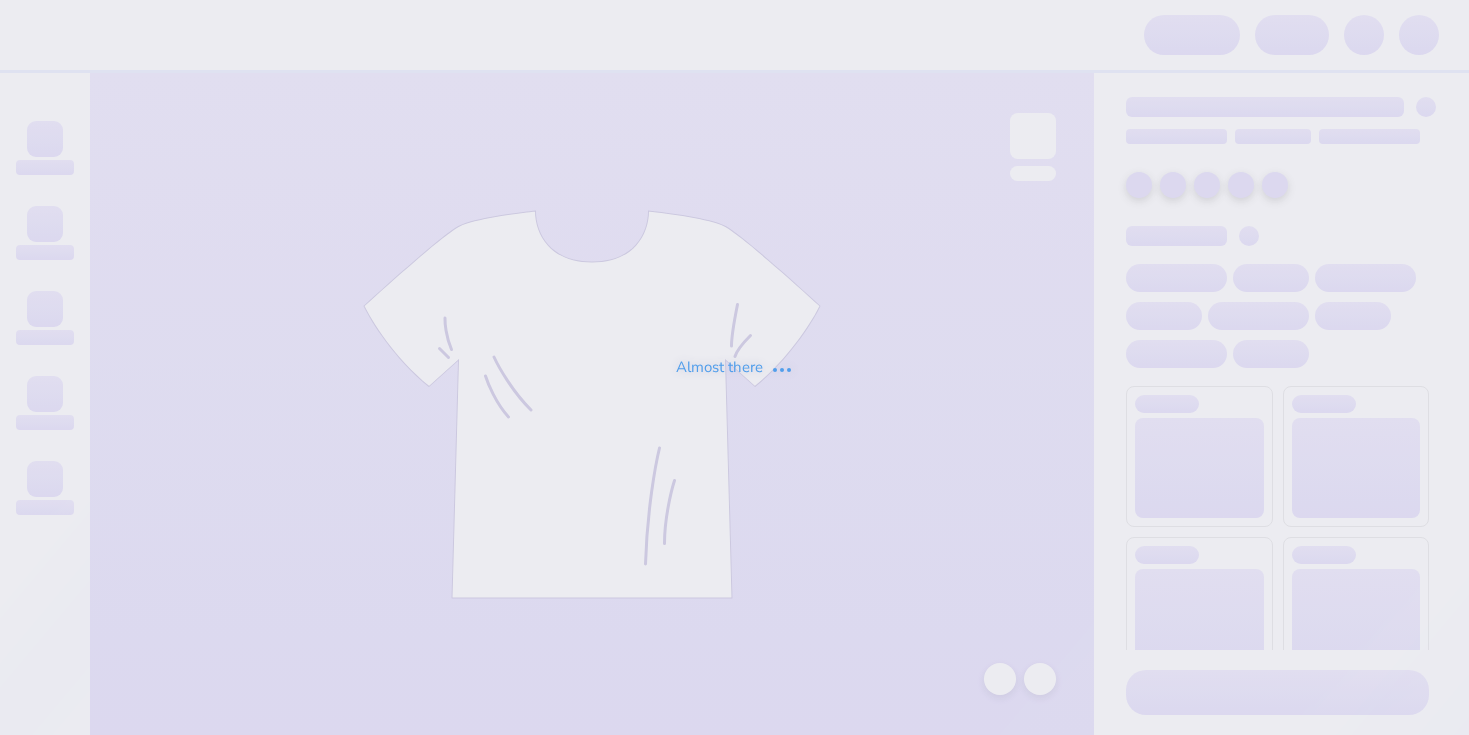 scroll, scrollTop: 0, scrollLeft: 0, axis: both 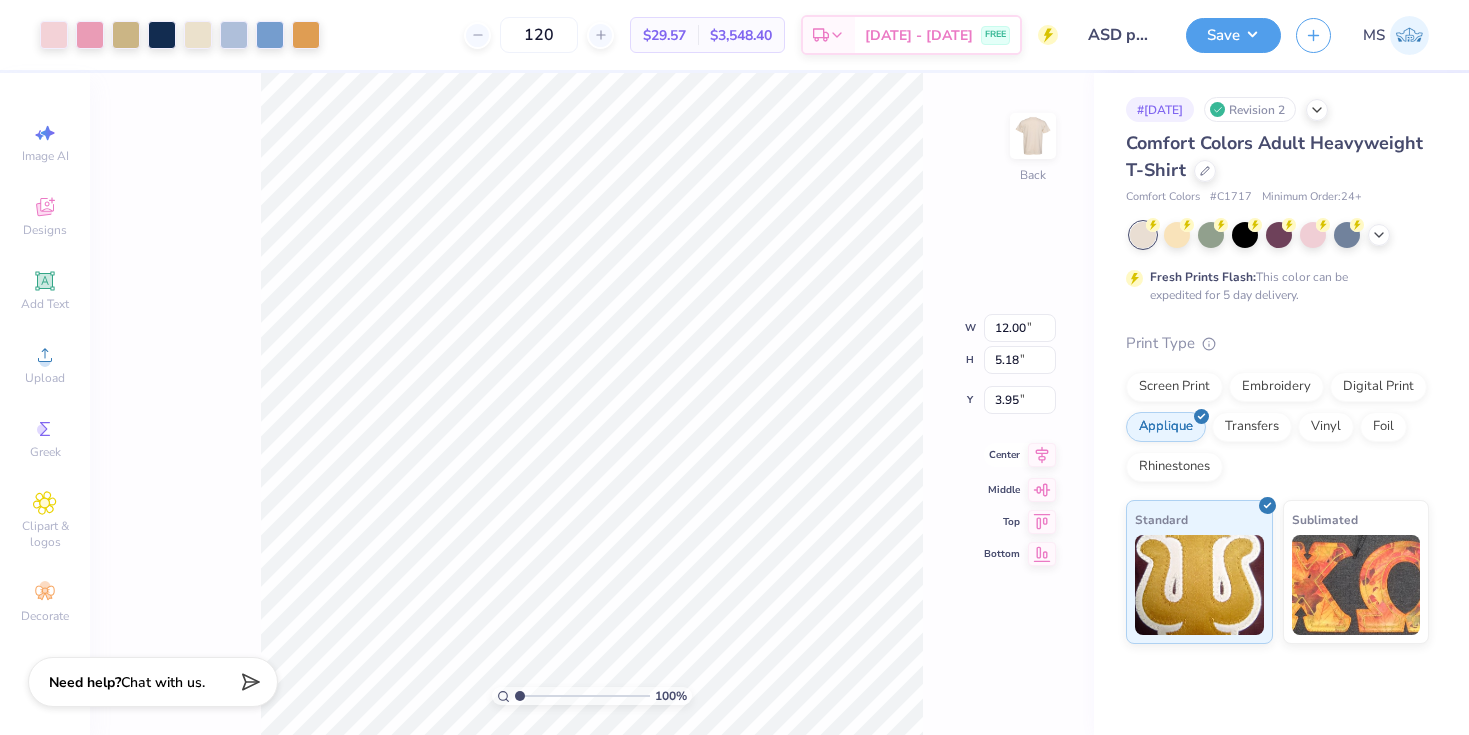 click 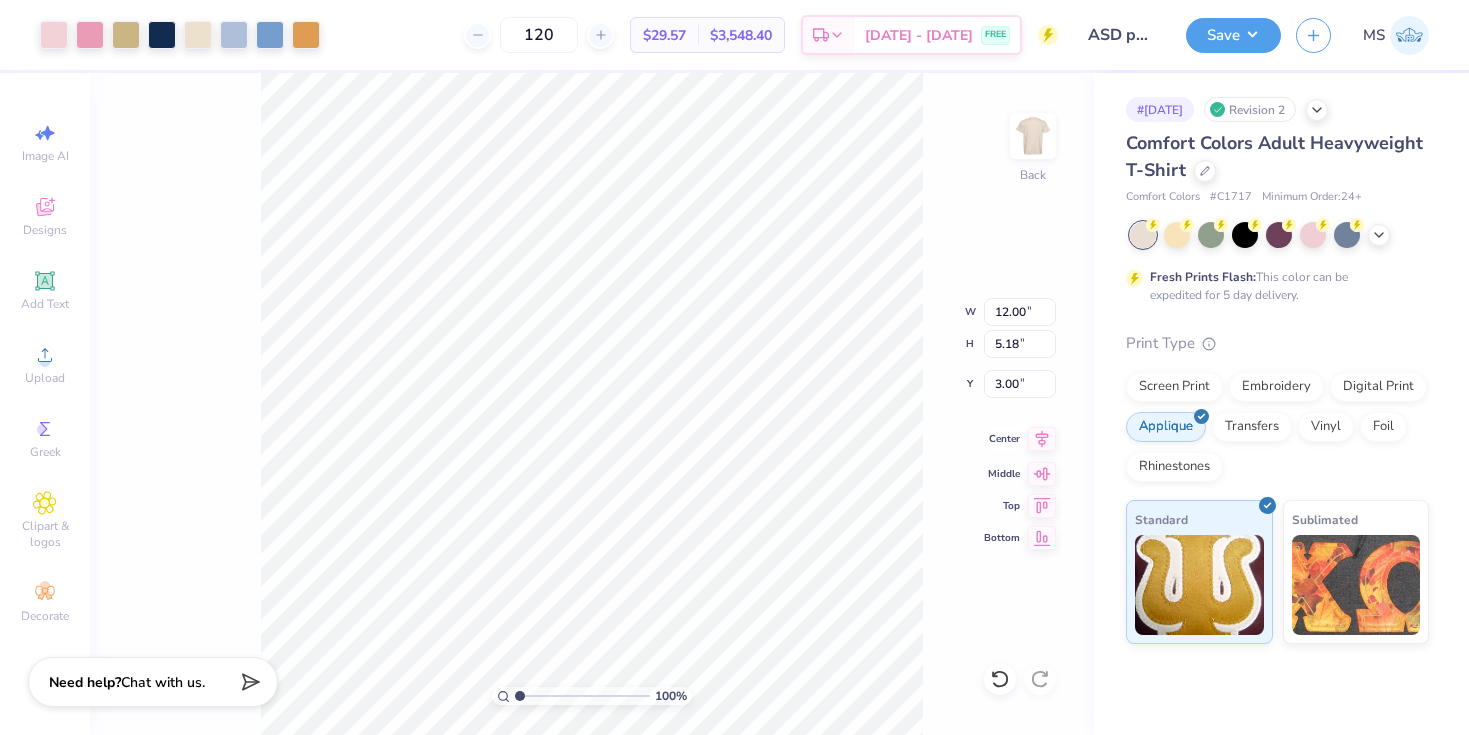 type on "3.00" 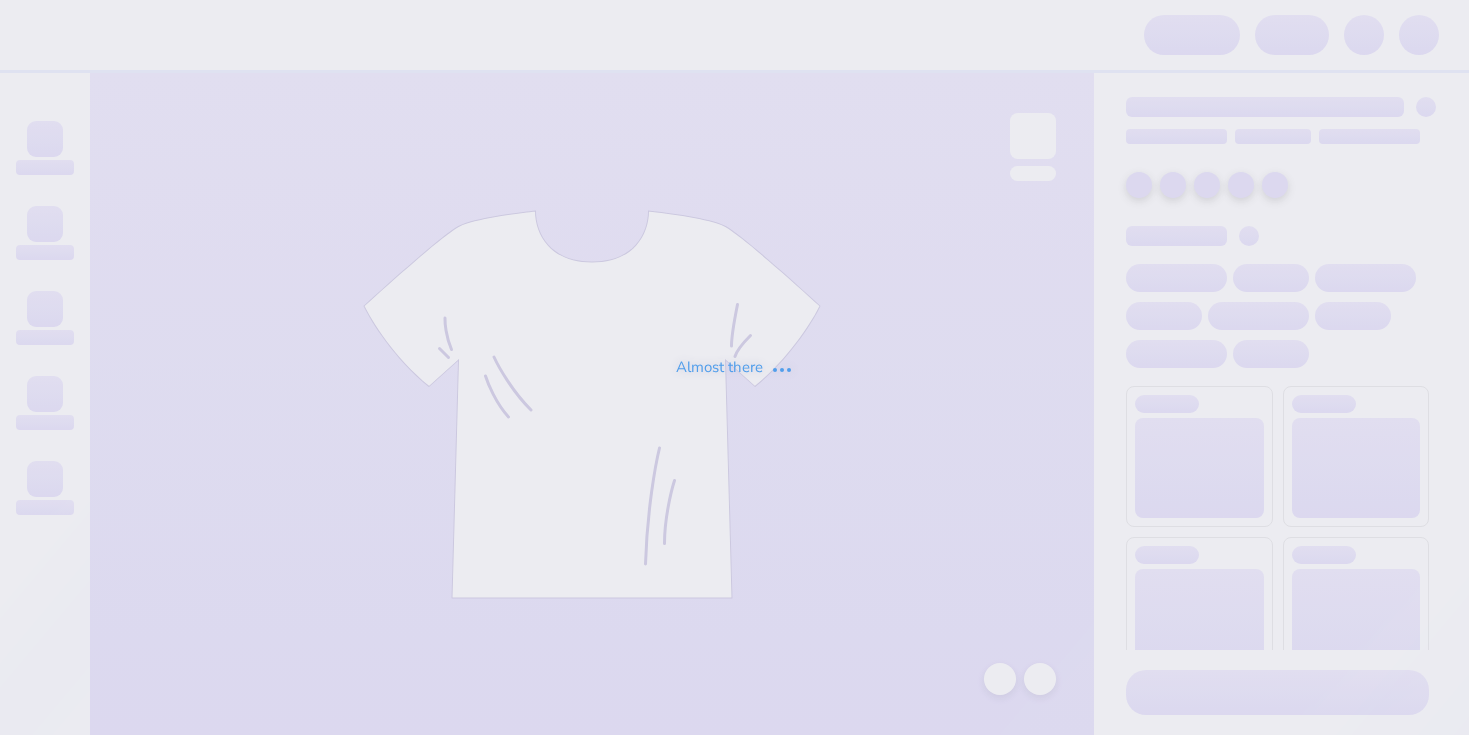 scroll, scrollTop: 0, scrollLeft: 0, axis: both 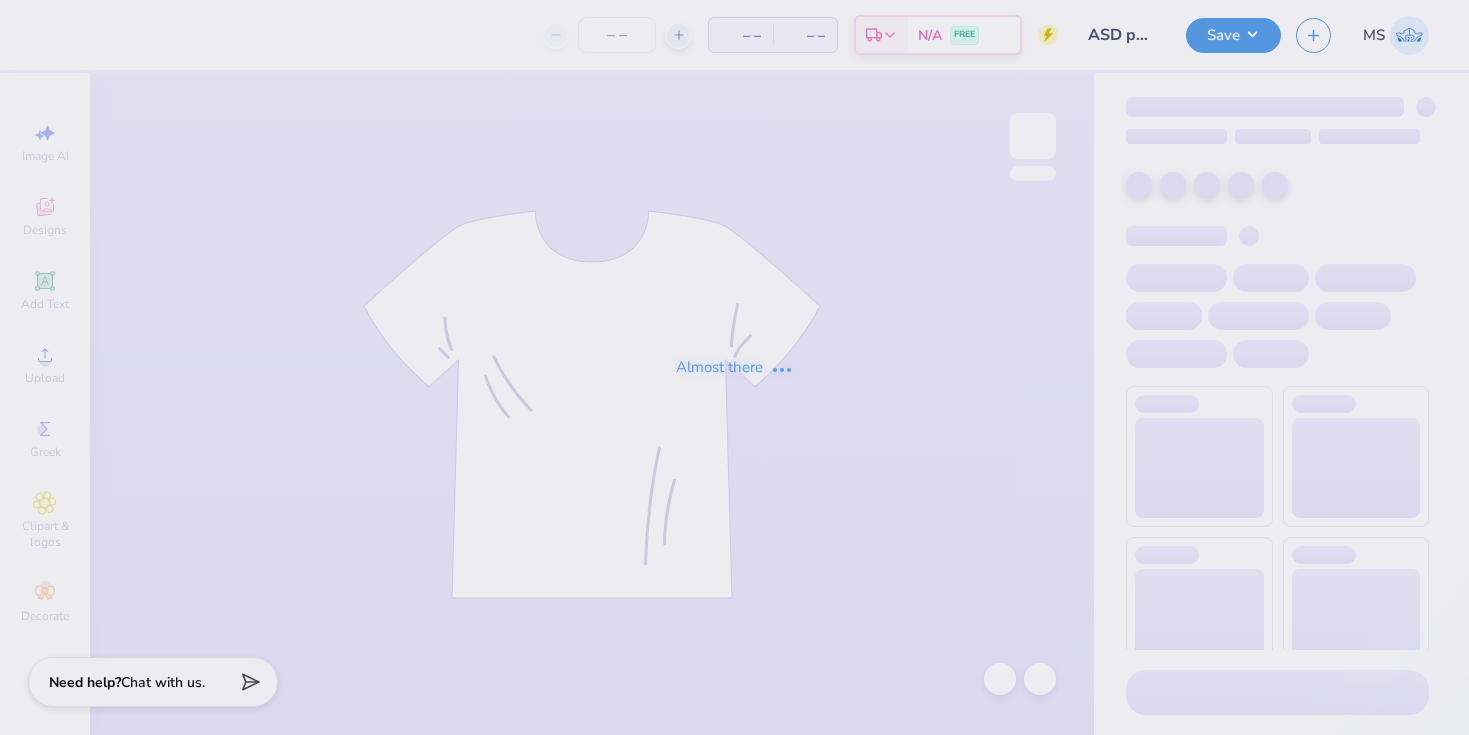 type on "120" 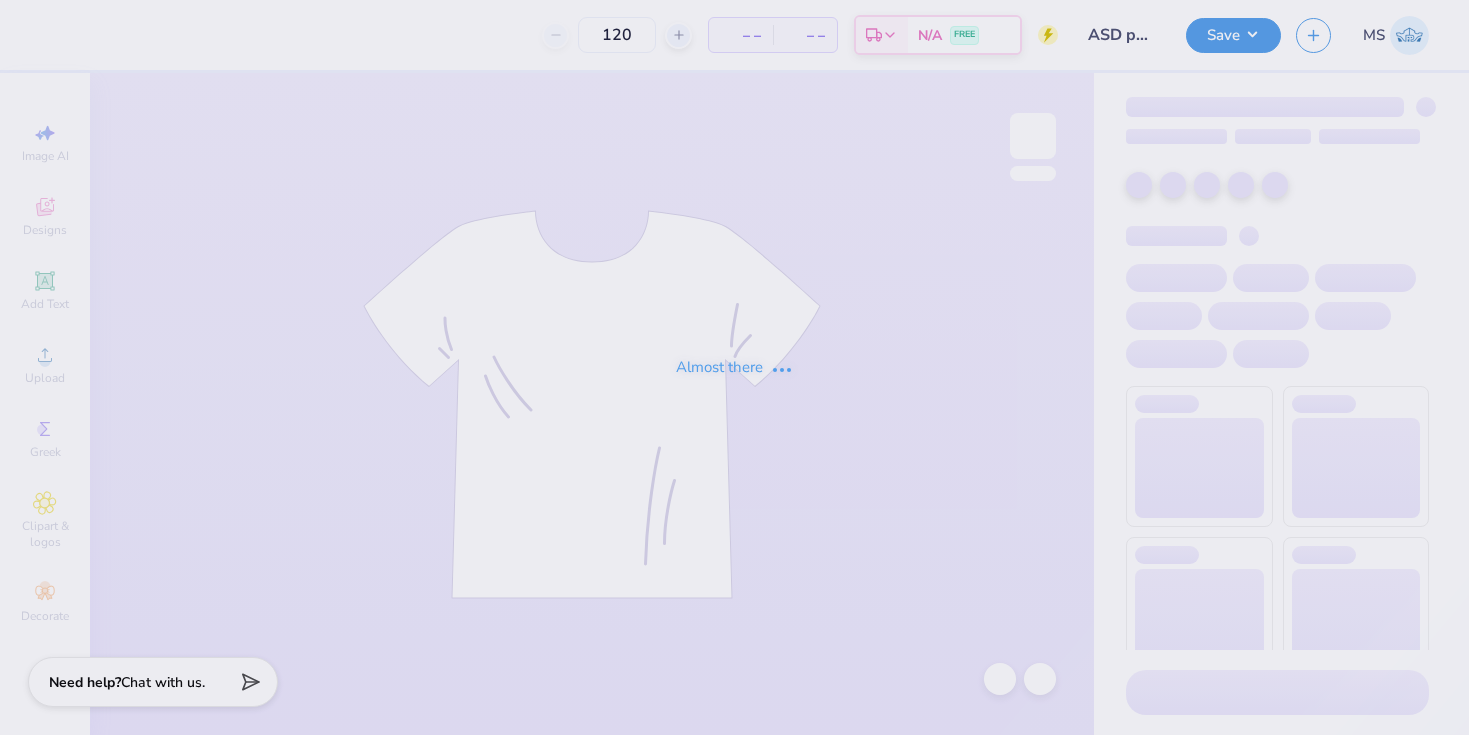 scroll, scrollTop: 0, scrollLeft: 0, axis: both 